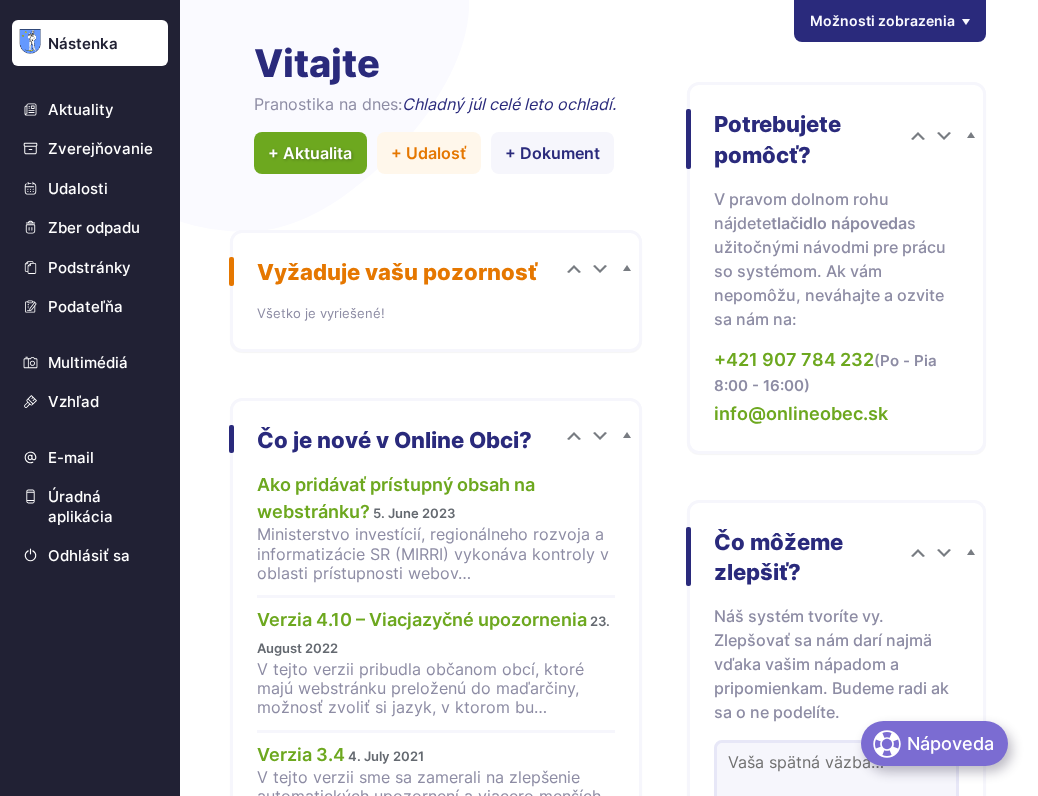 scroll, scrollTop: 0, scrollLeft: 0, axis: both 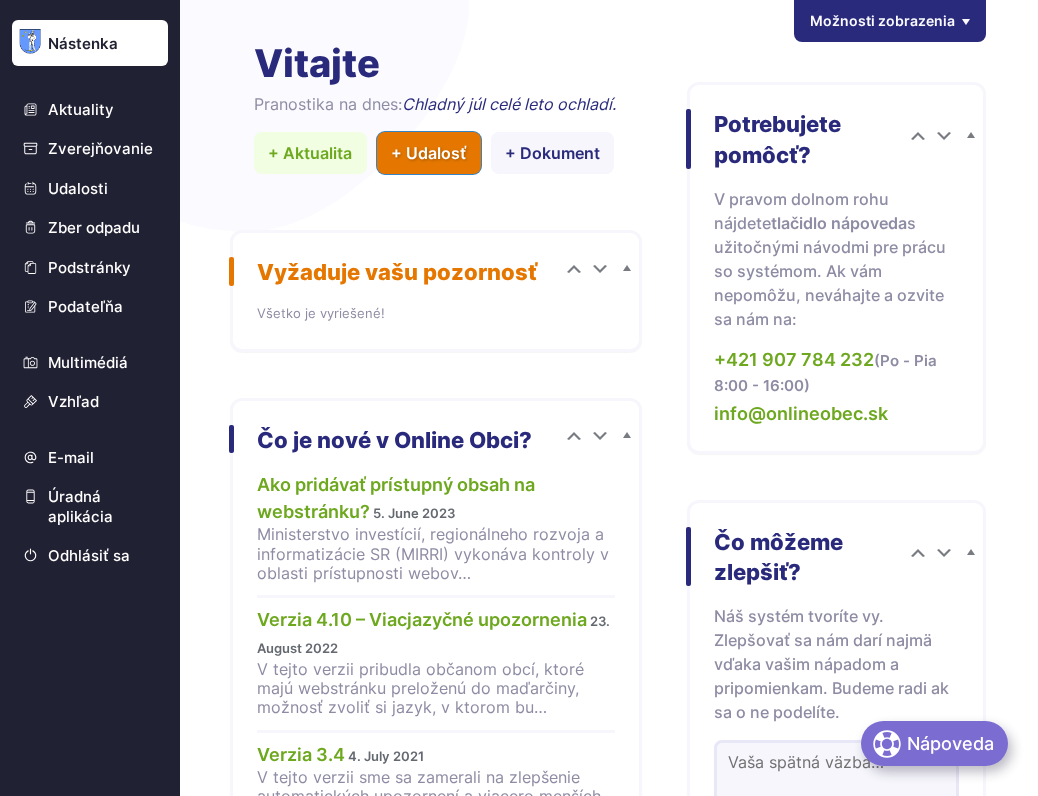 click on "+ Udalosť" at bounding box center [429, 153] 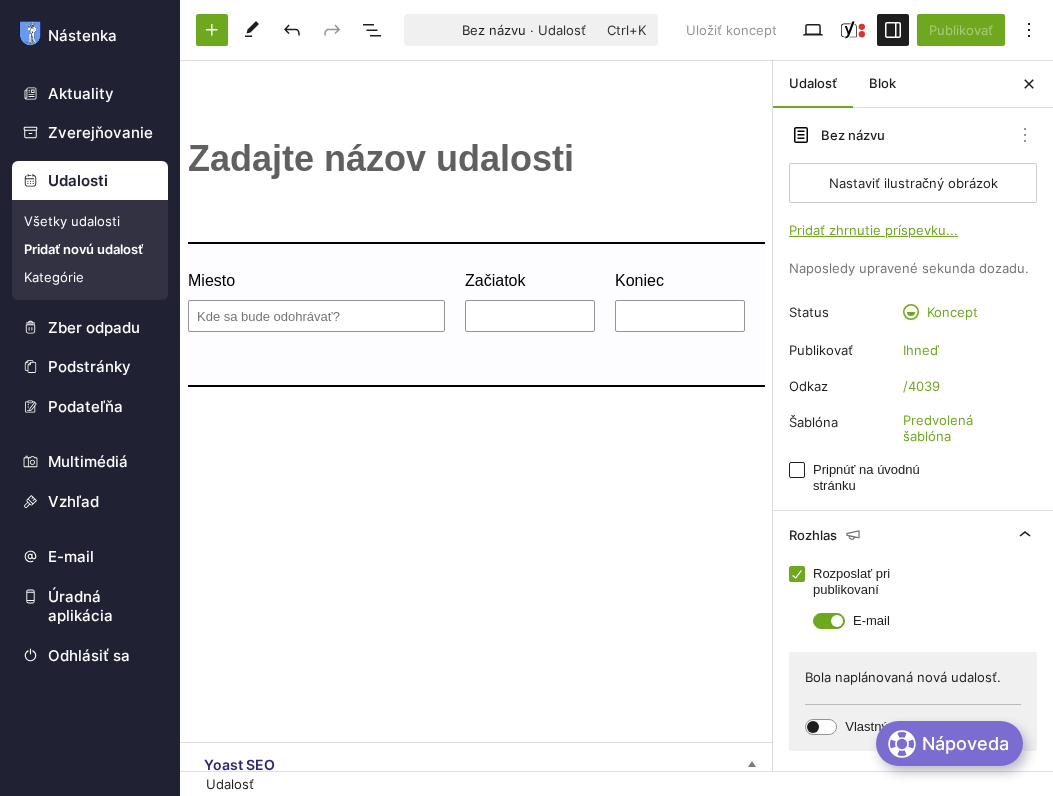 scroll, scrollTop: 0, scrollLeft: 0, axis: both 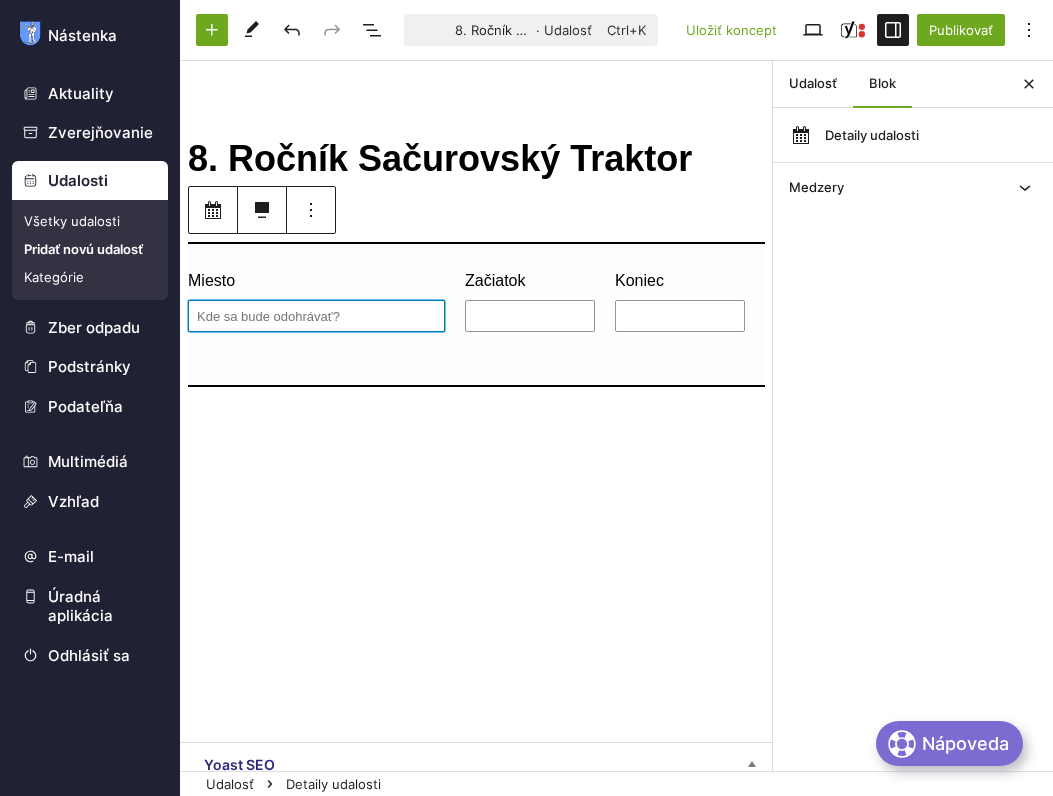 click on "Miesto" at bounding box center (316, 316) 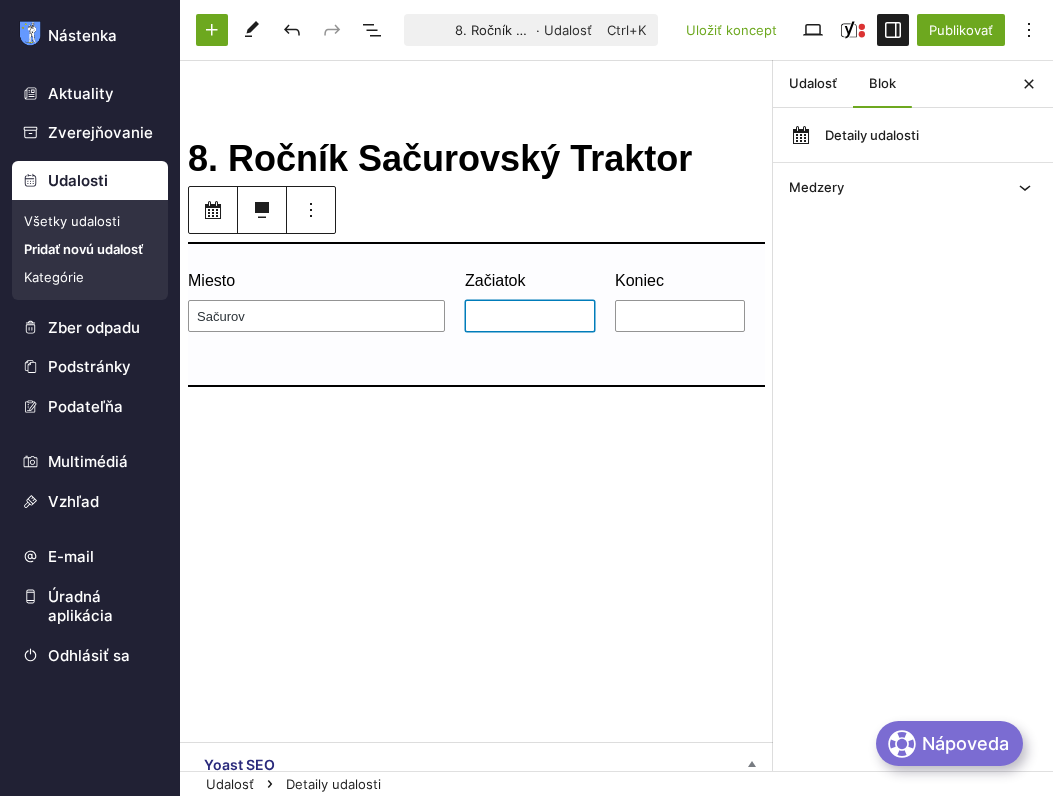 click on "Začiatok" at bounding box center [530, 316] 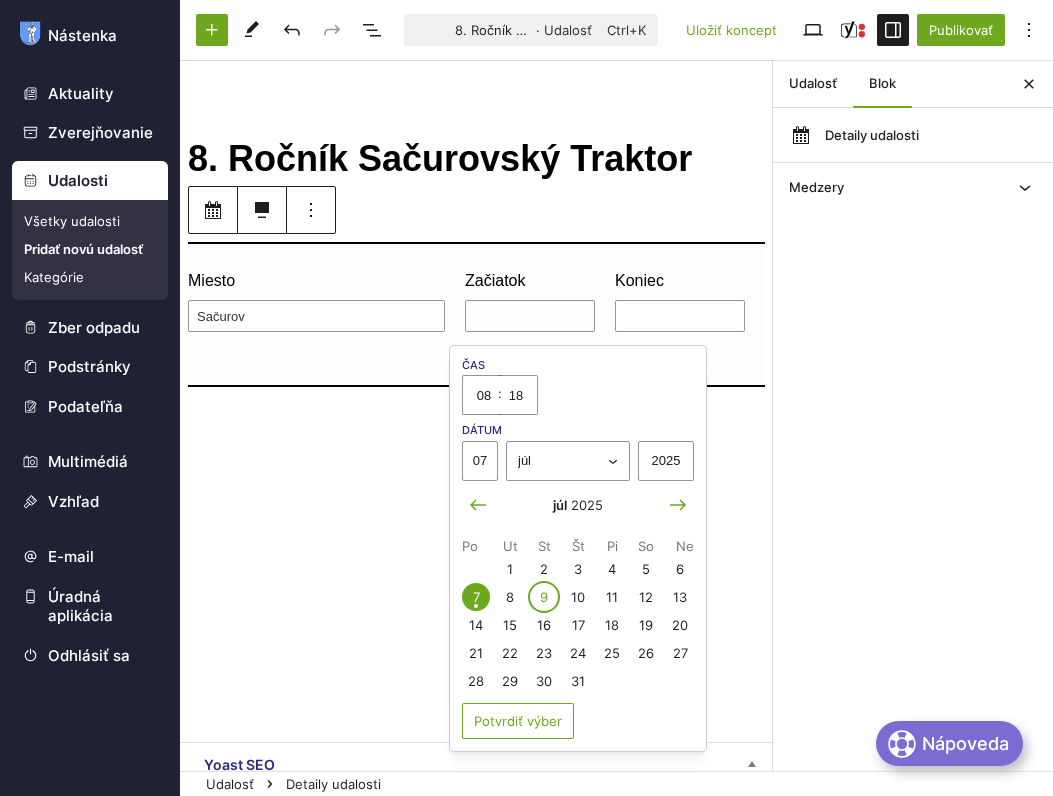 click on "9" at bounding box center [544, 597] 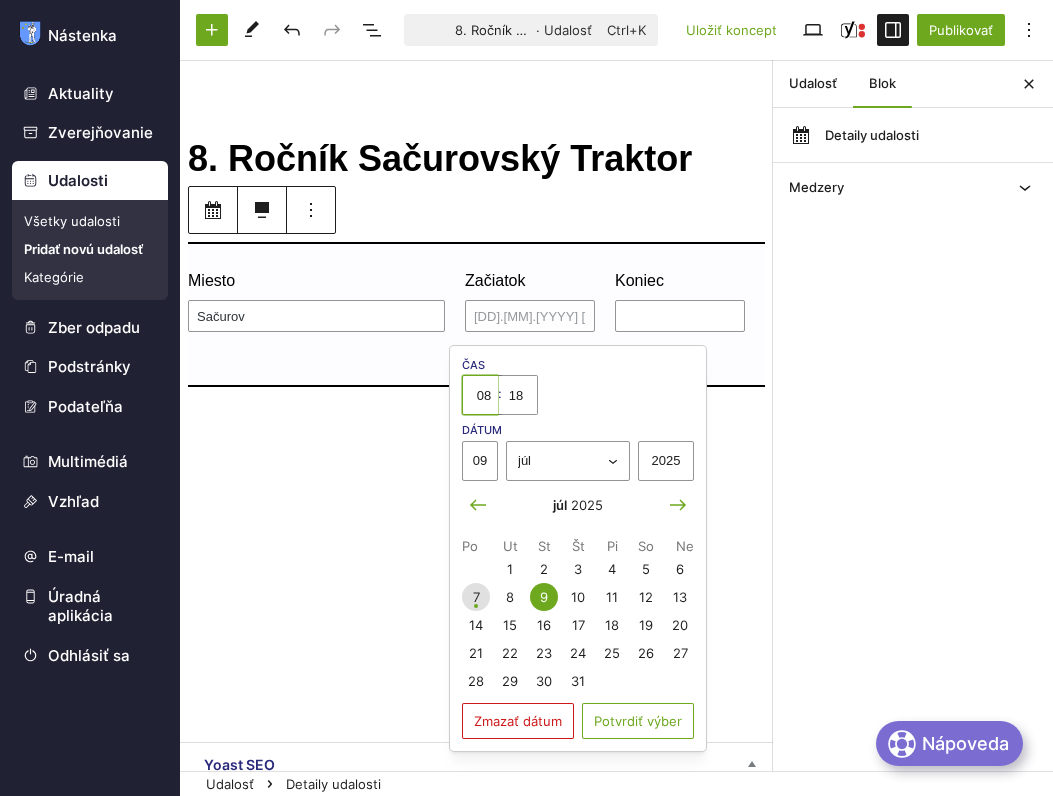 click on "08" at bounding box center [480, 395] 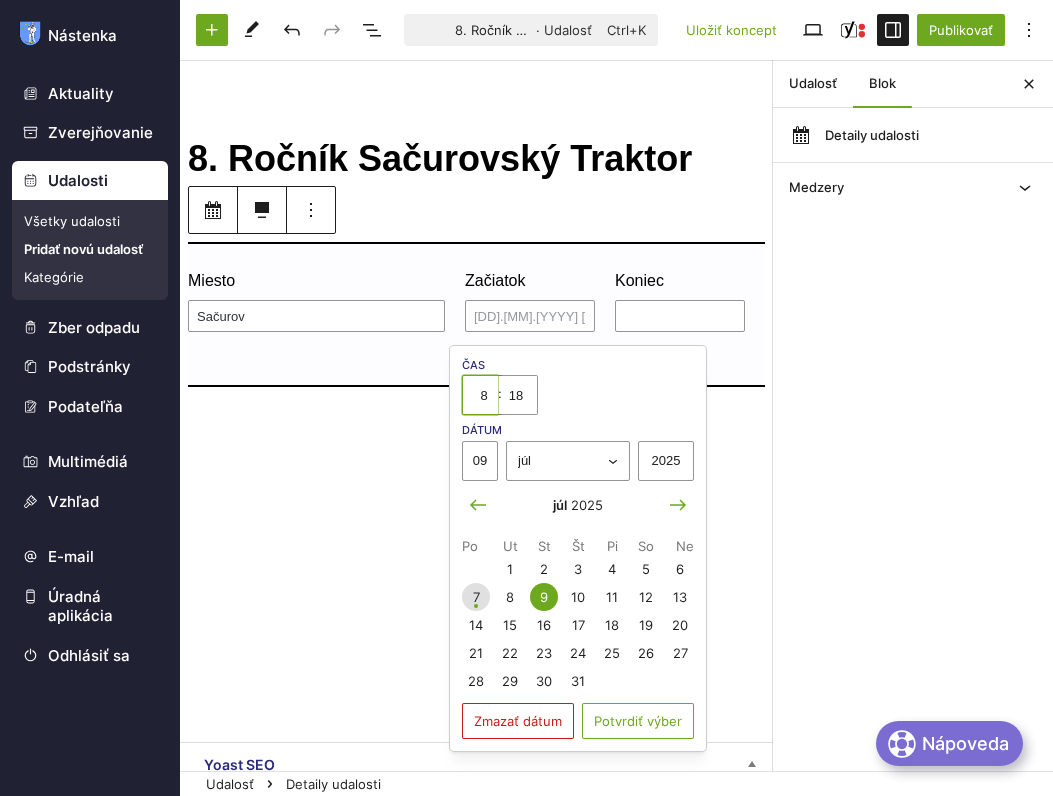 click on "8" at bounding box center (480, 395) 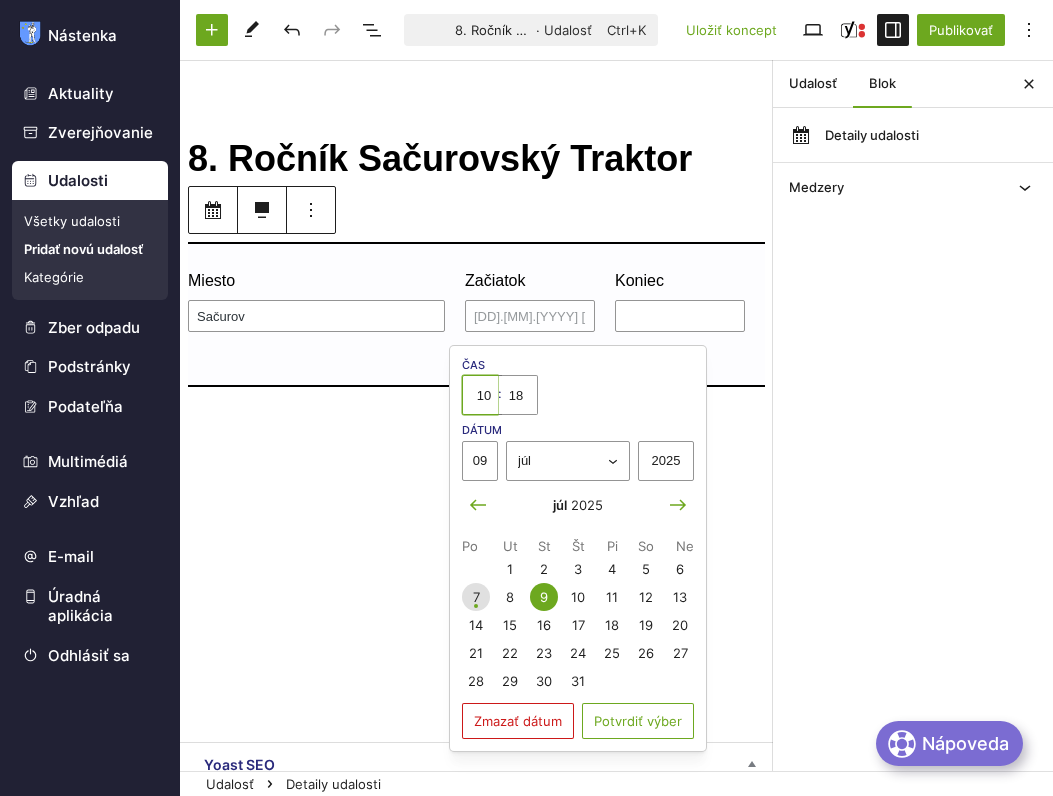 type on "10" 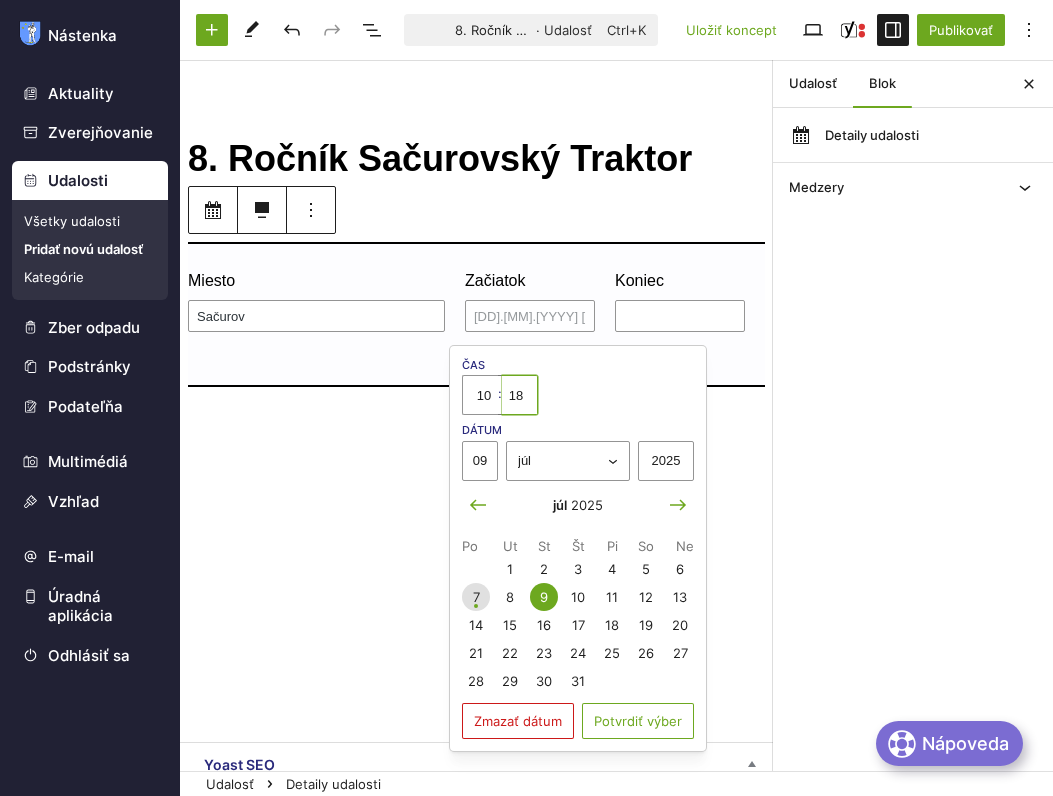 click on "18" at bounding box center (520, 395) 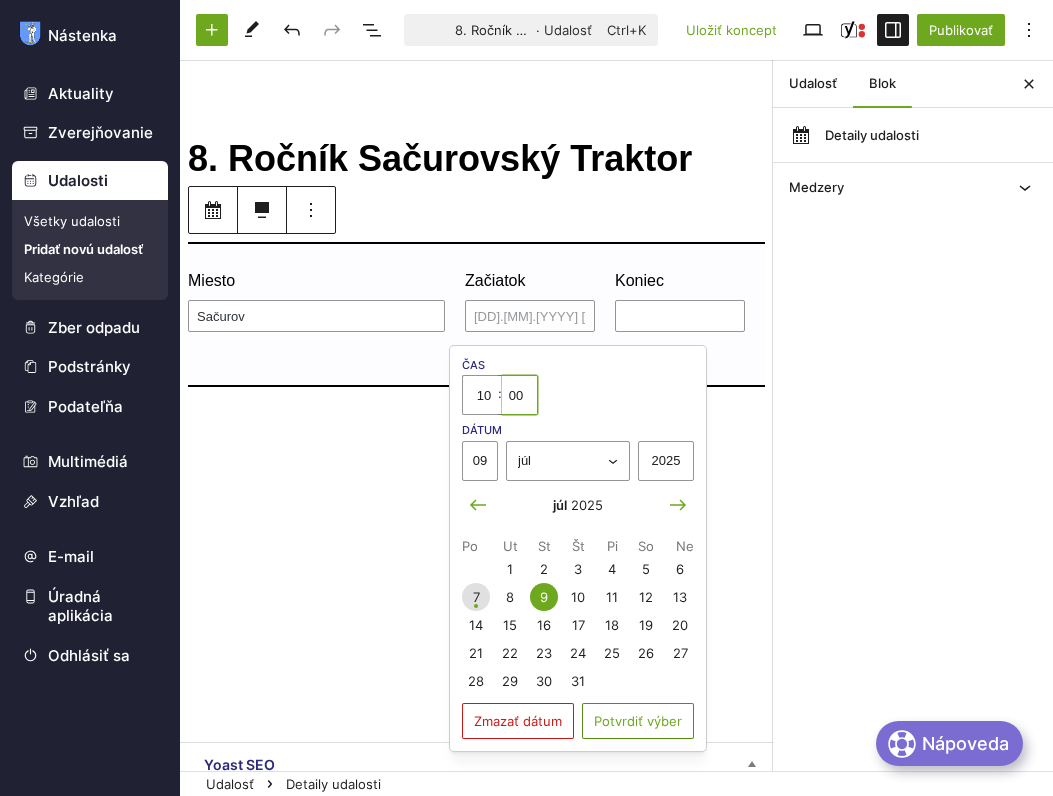type on "00" 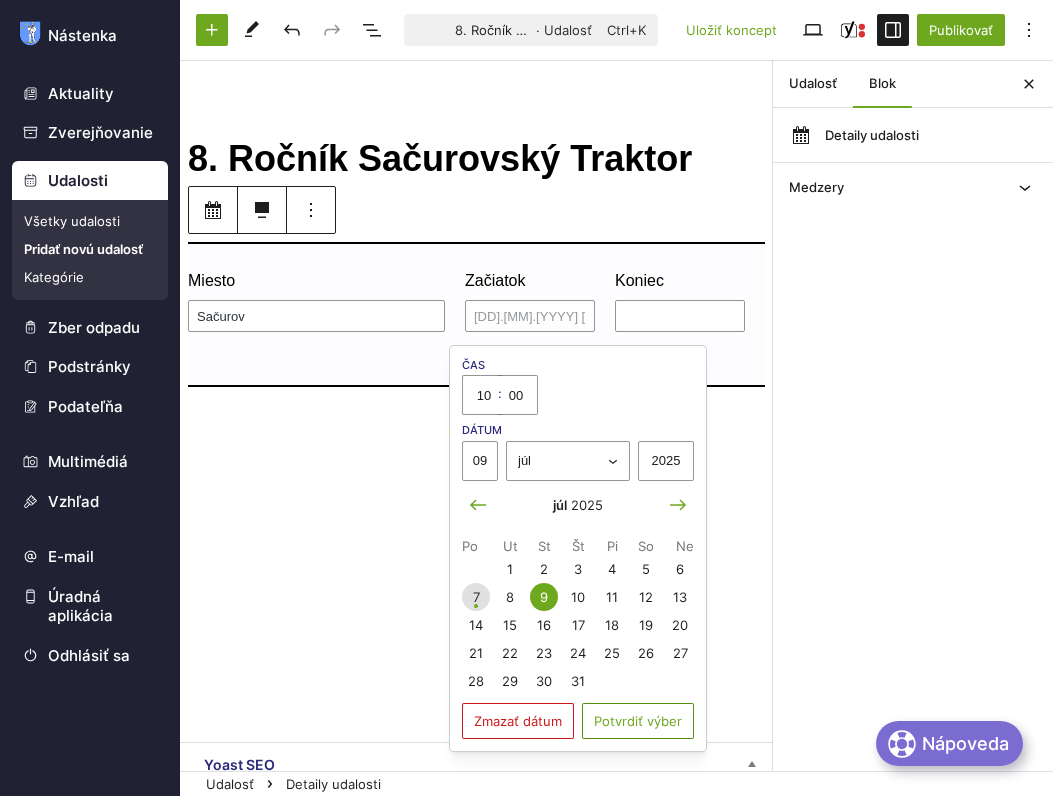 click on "Potvrdiť výber" at bounding box center [638, 721] 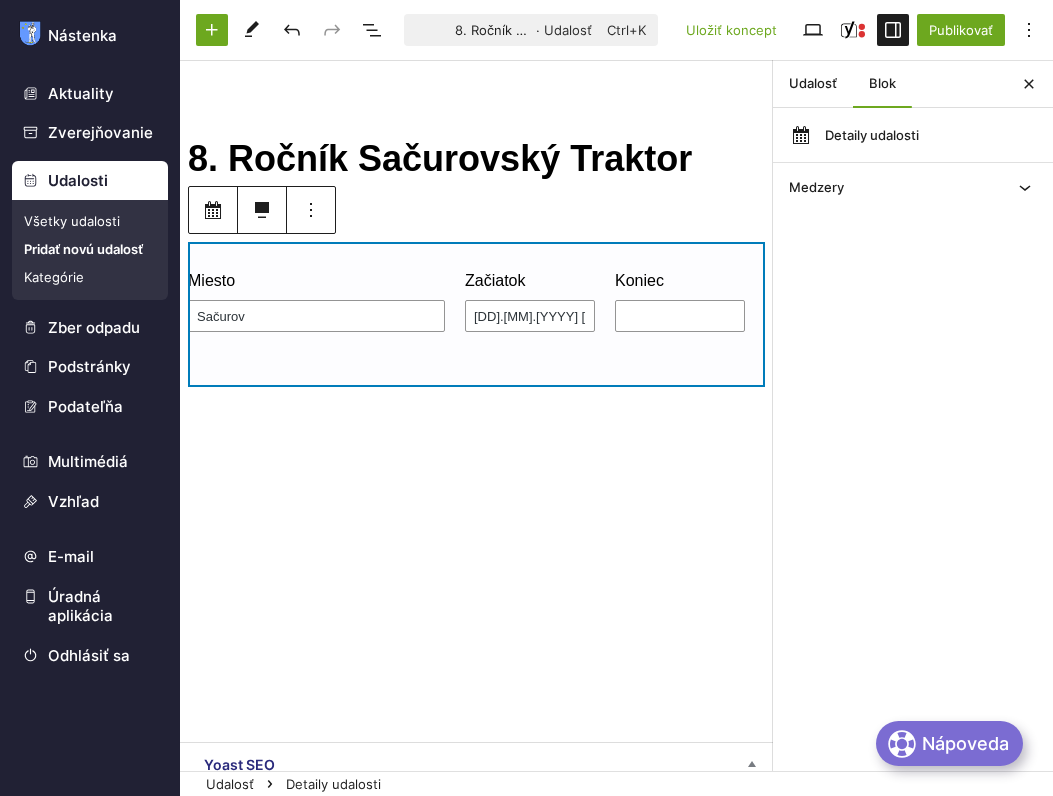 click on "Miesto Sačurov Začiatok 09.07.2025 10:00 Koniec" at bounding box center [476, 314] 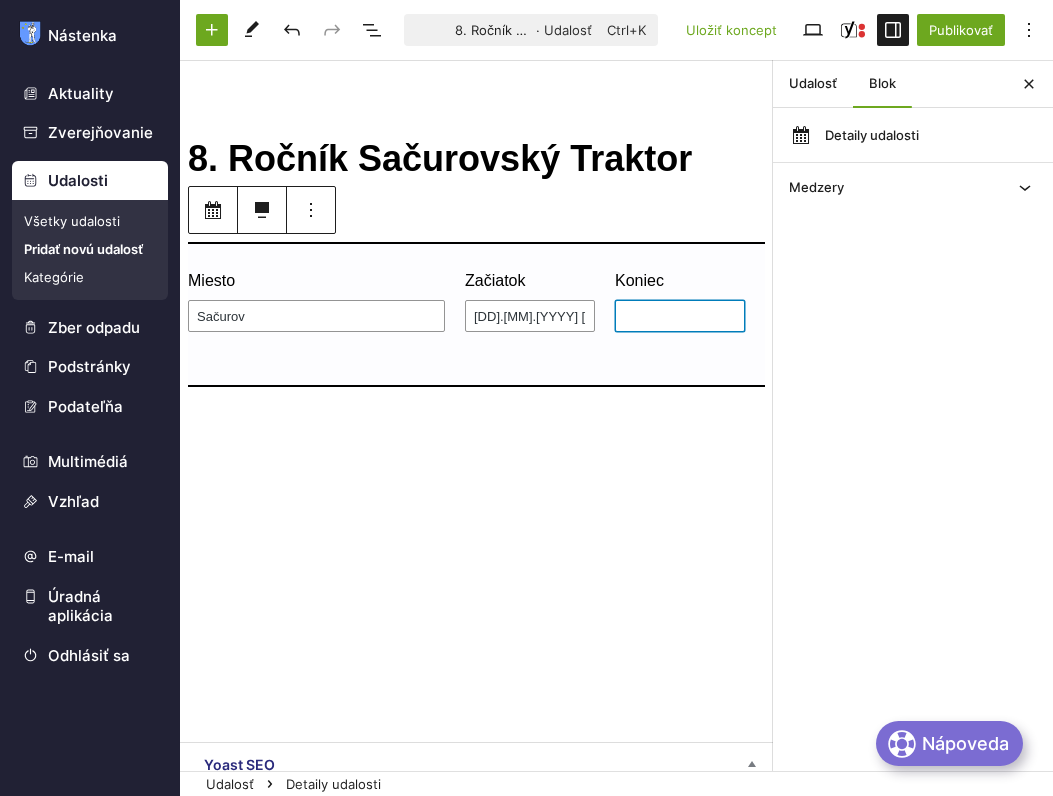 click on "Koniec" at bounding box center (680, 316) 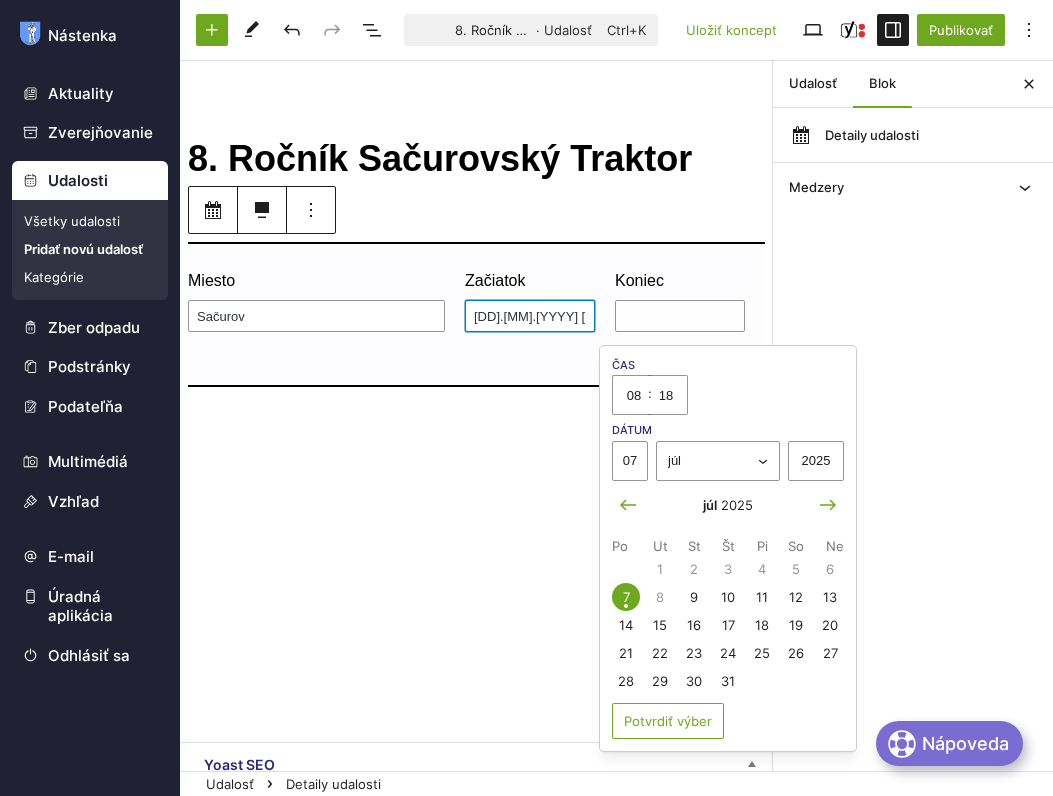 click on "09.07.2025 10:00" at bounding box center (530, 316) 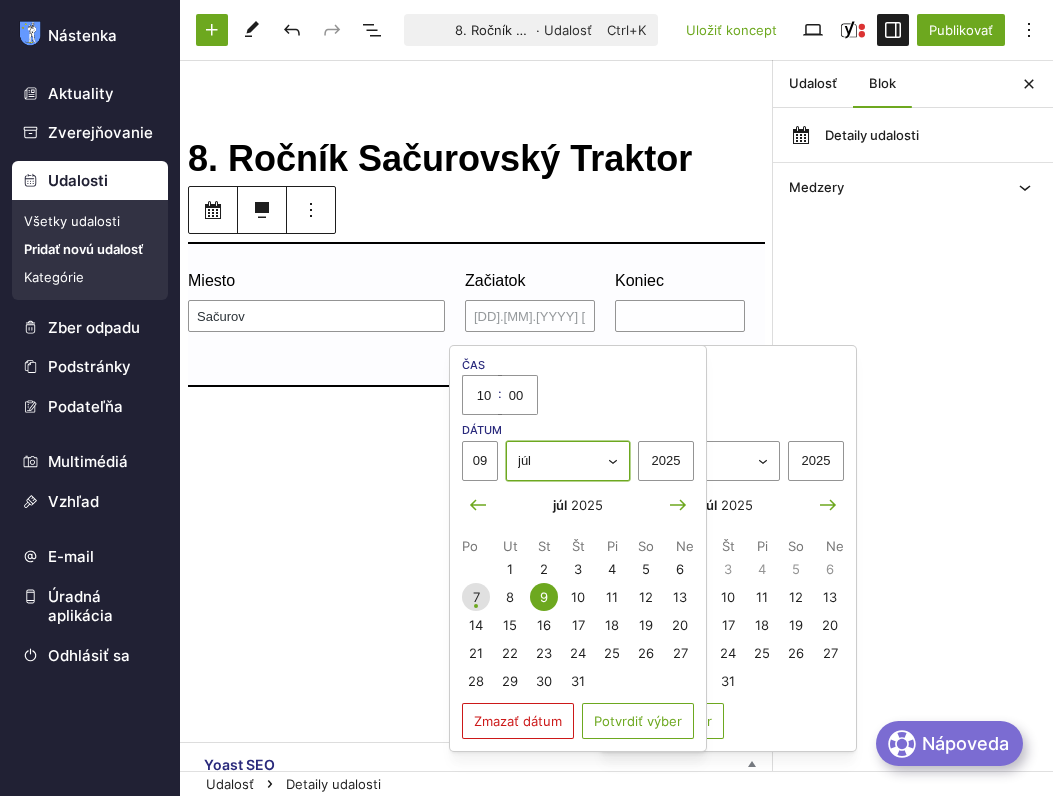 click on "január február marec apríl máj jún júl august september október november december" at bounding box center [568, 461] 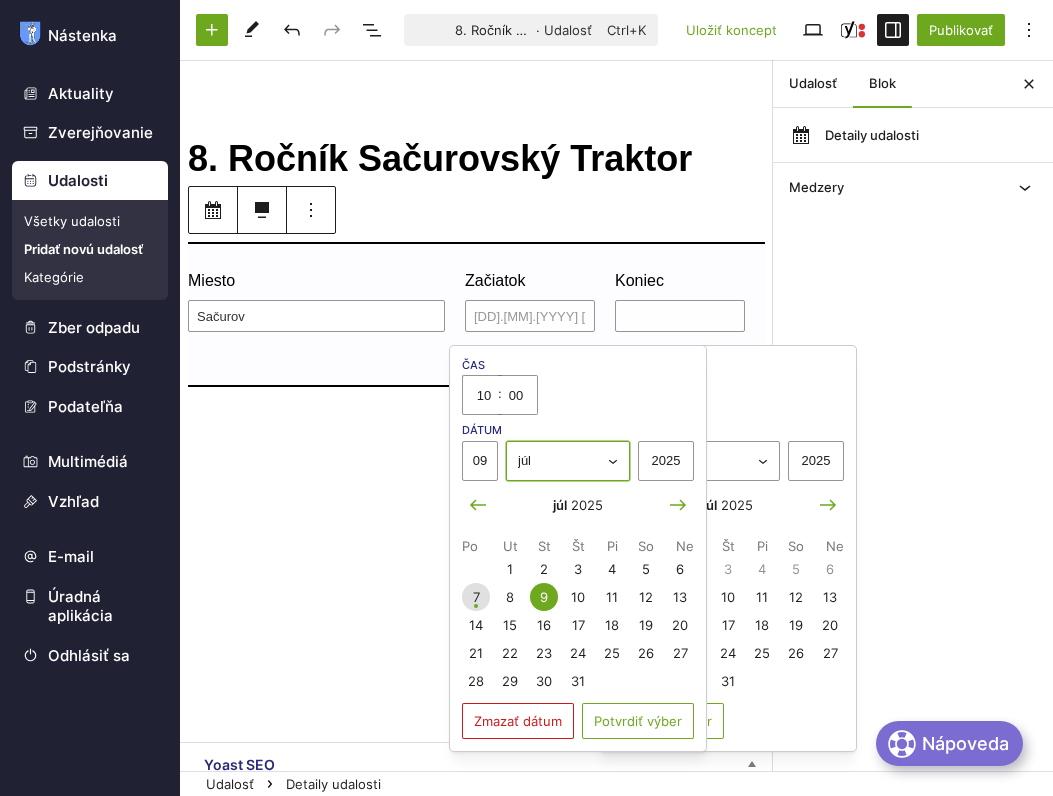 select on "08" 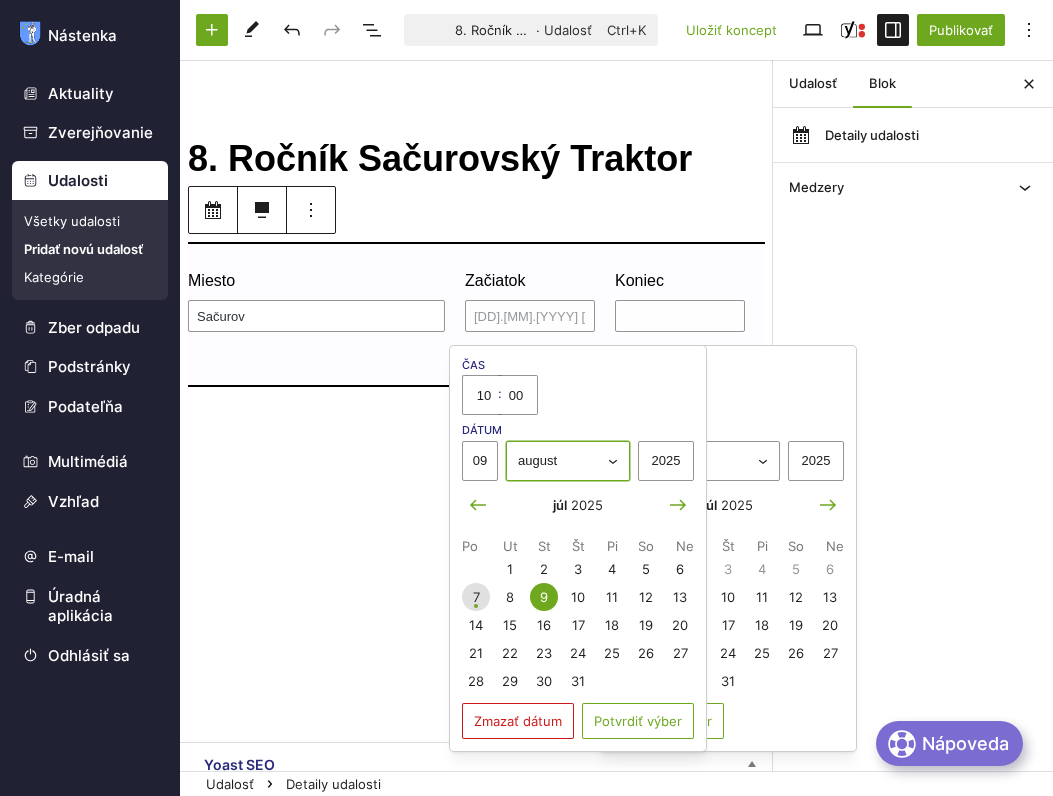 click on "január február marec apríl máj jún júl august september október november december" at bounding box center [568, 461] 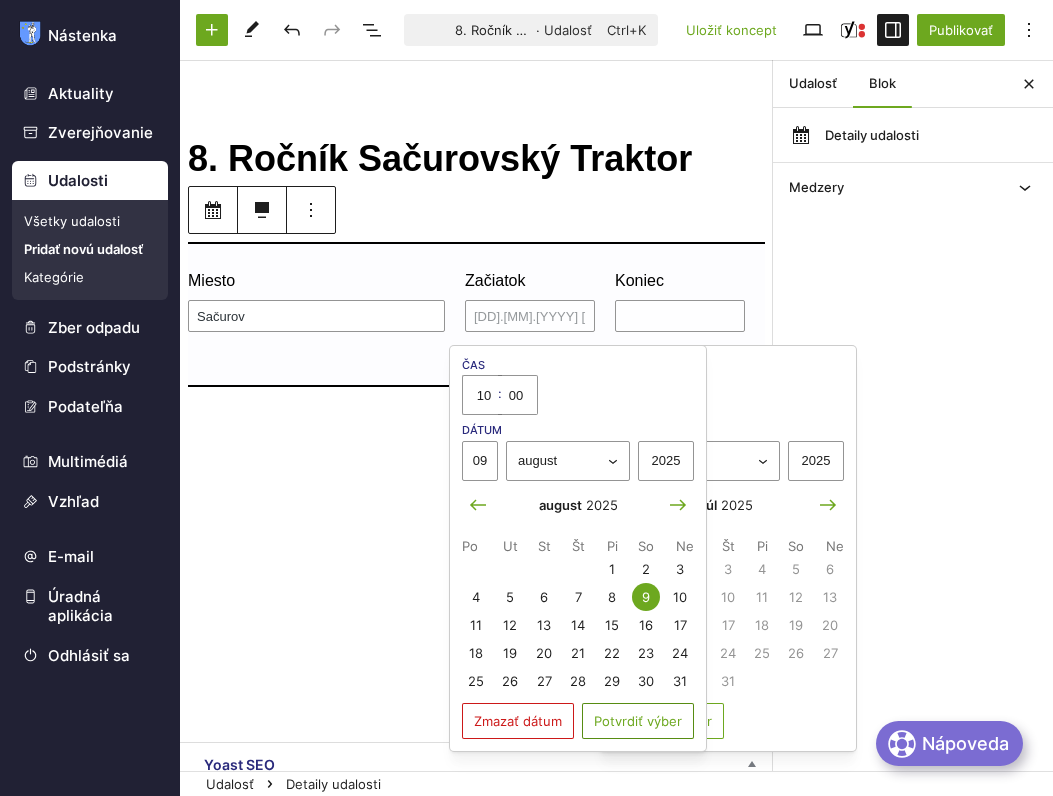click on "Potvrdiť výber" at bounding box center (638, 721) 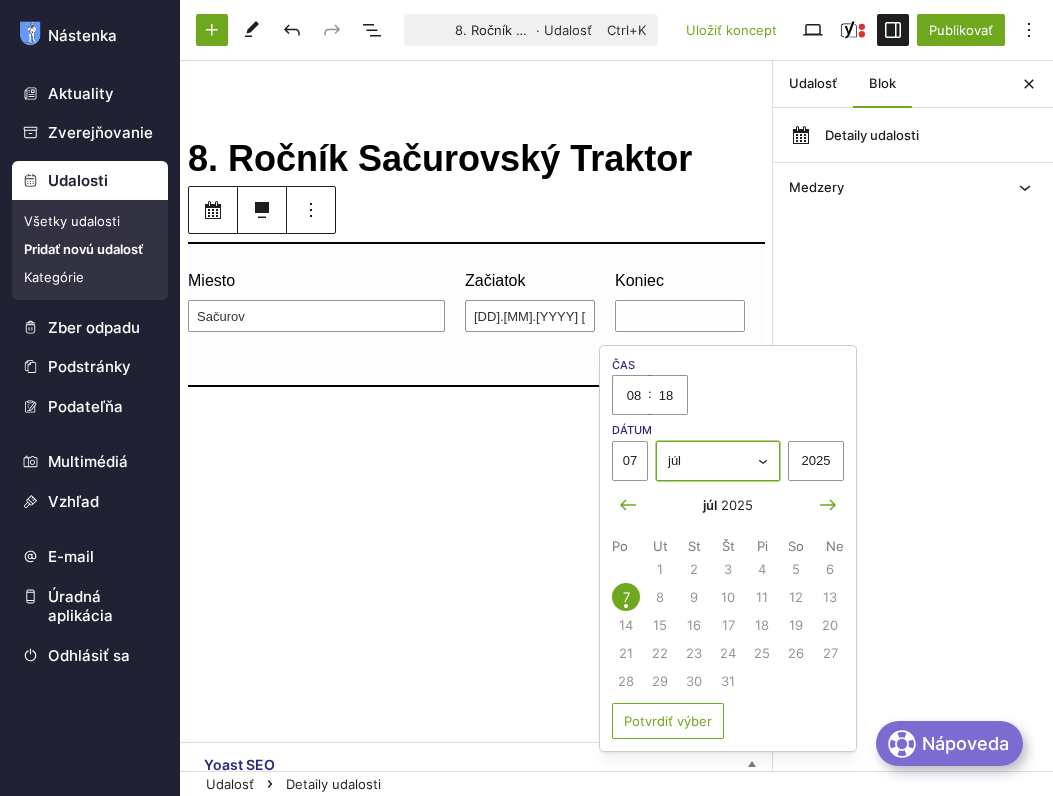 click on "január február marec apríl máj jún júl august september október november december" at bounding box center [718, 461] 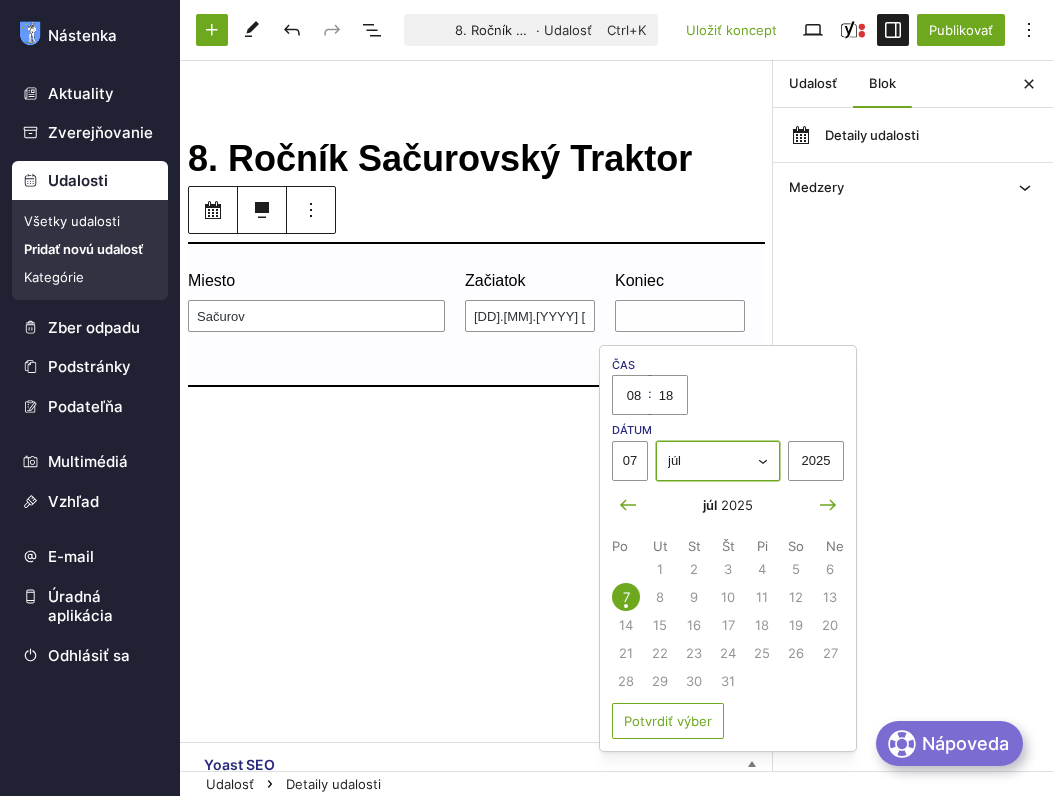 select on "08" 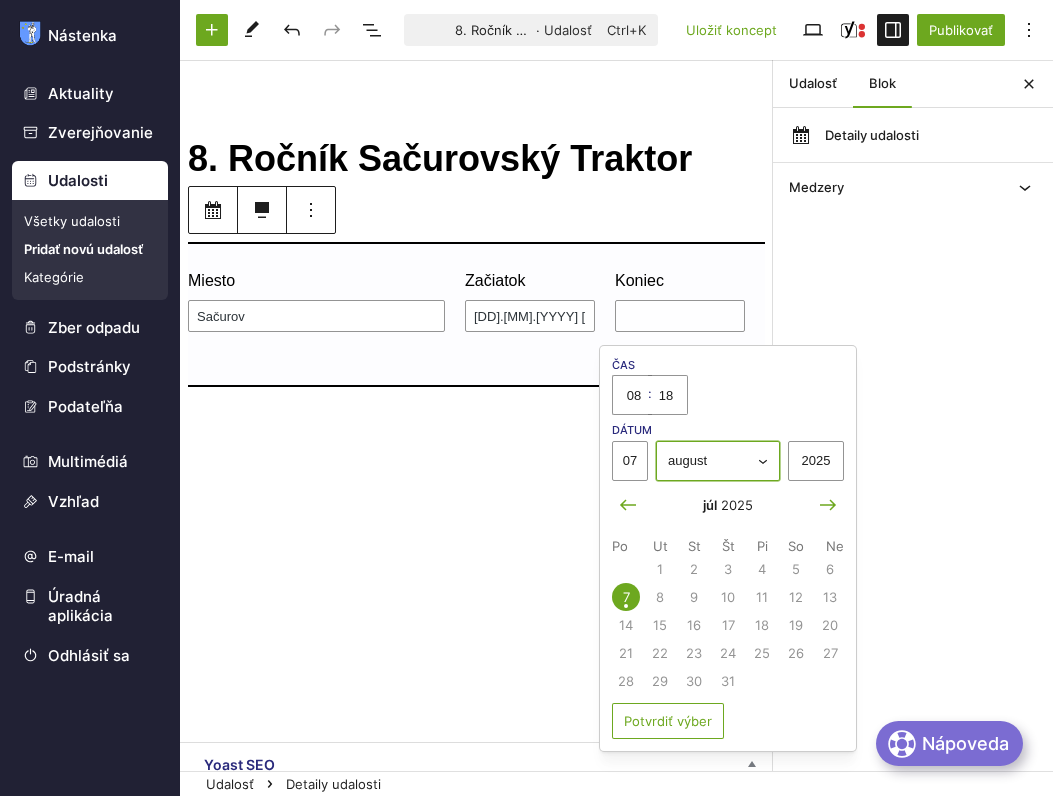 click on "január február marec apríl máj jún júl august september október november december" at bounding box center [718, 461] 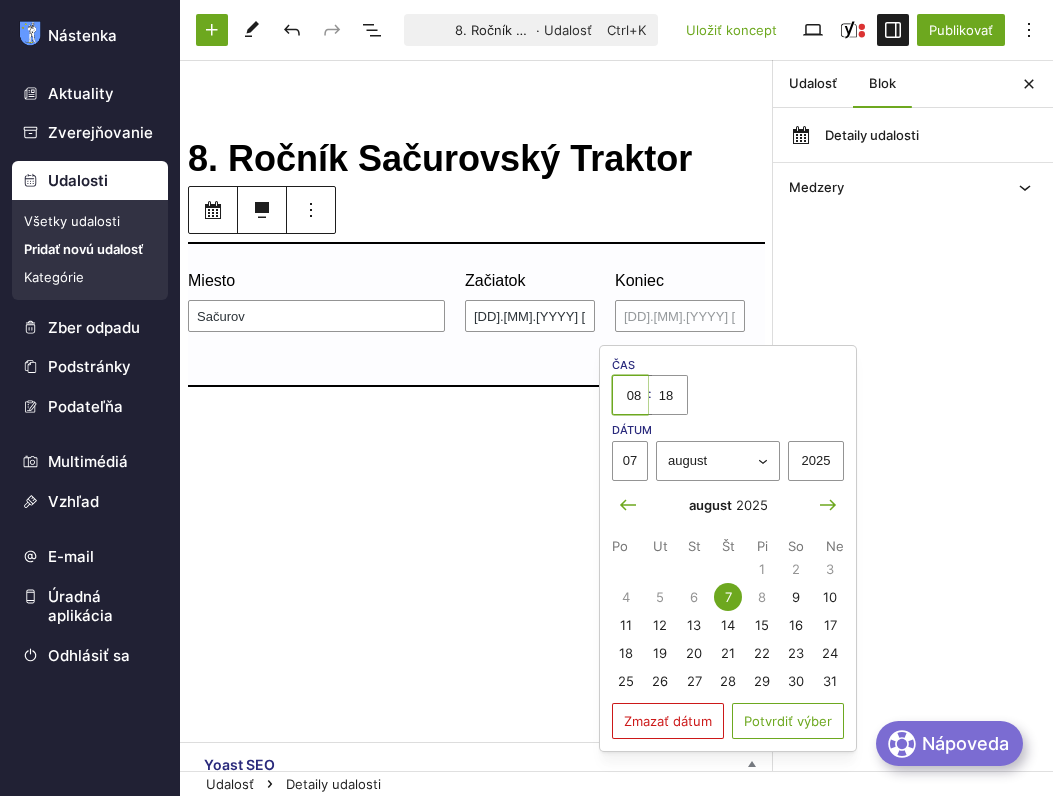 click on "08" at bounding box center [630, 395] 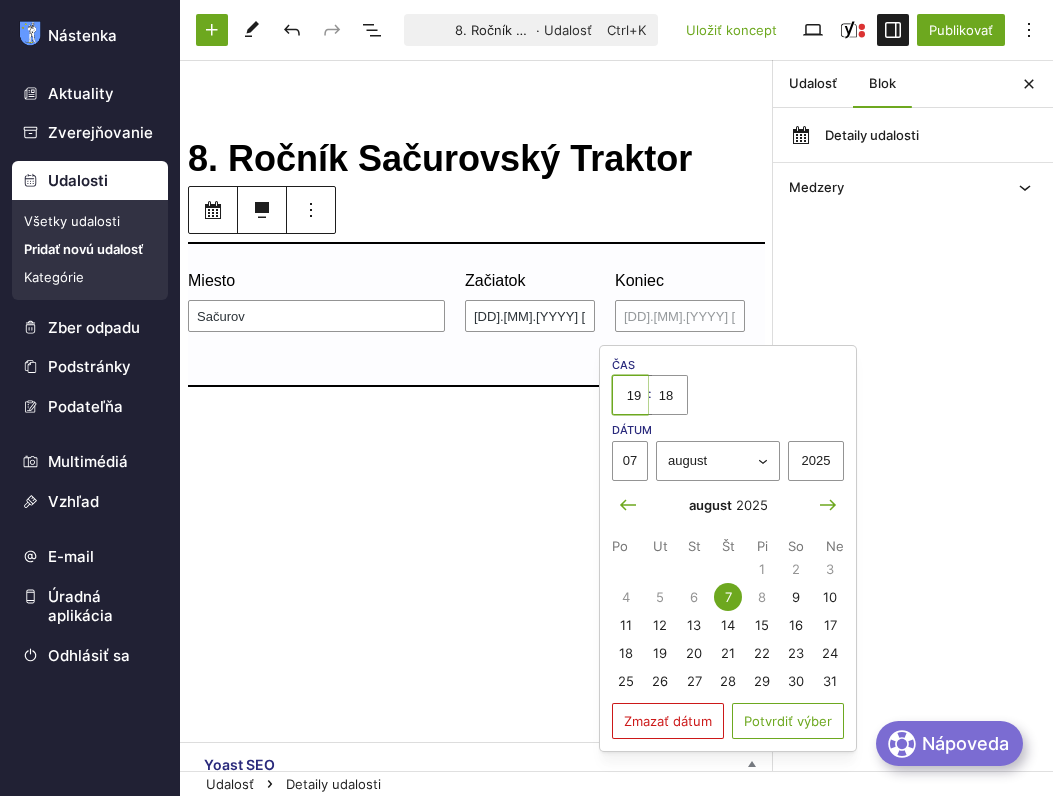 type on "19" 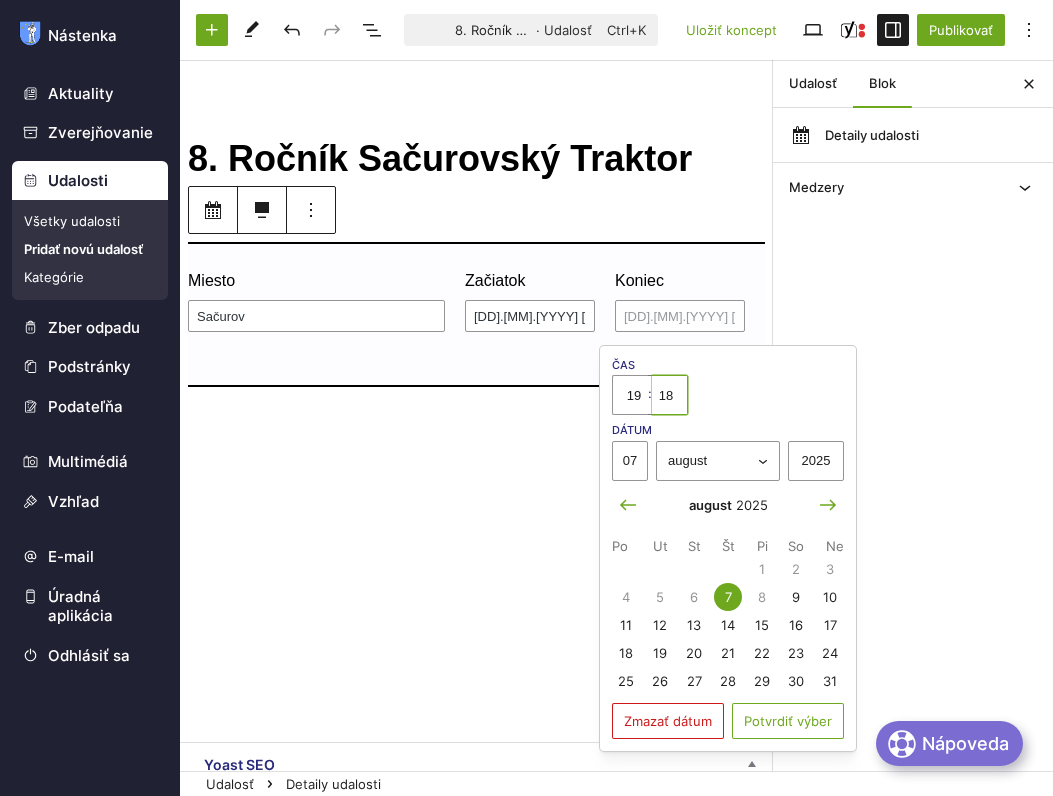 click on "18" at bounding box center (670, 395) 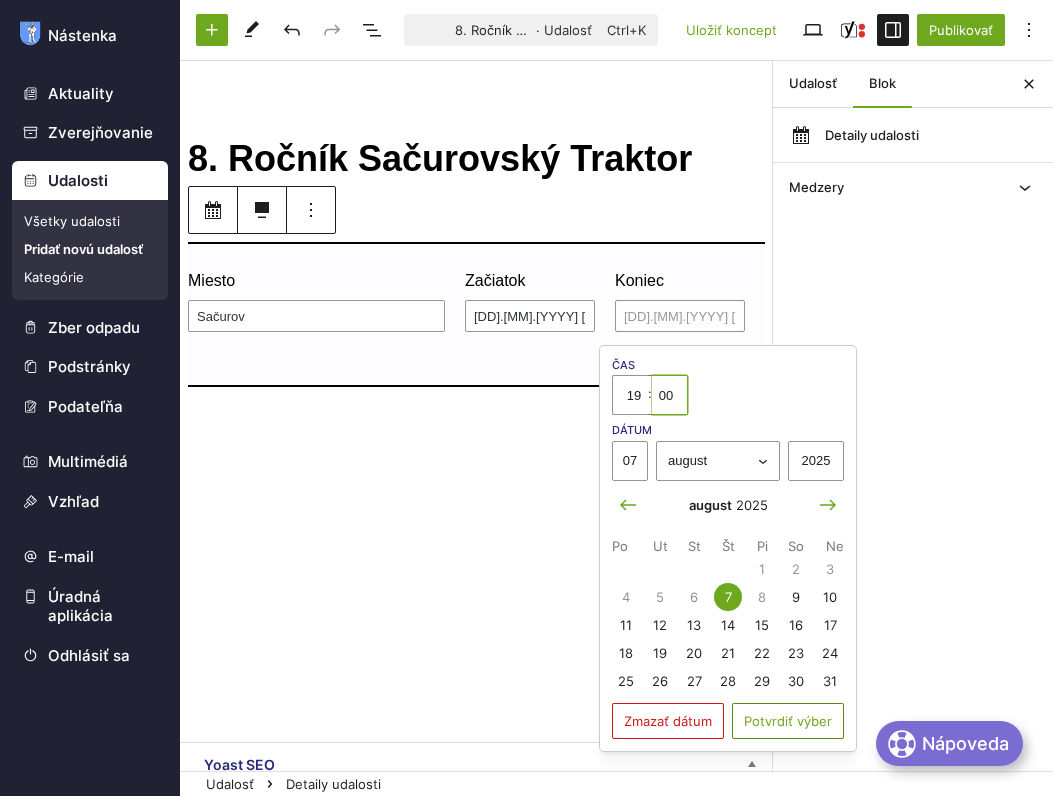 type on "00" 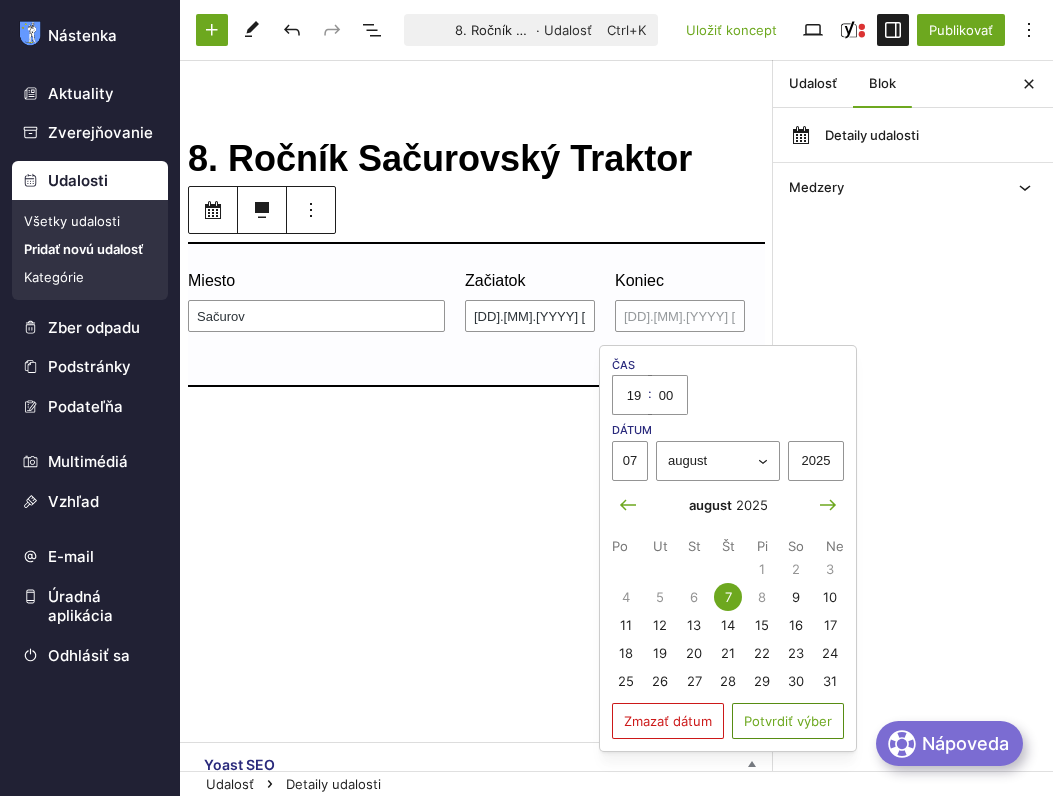 click on "Potvrdiť výber" at bounding box center [788, 721] 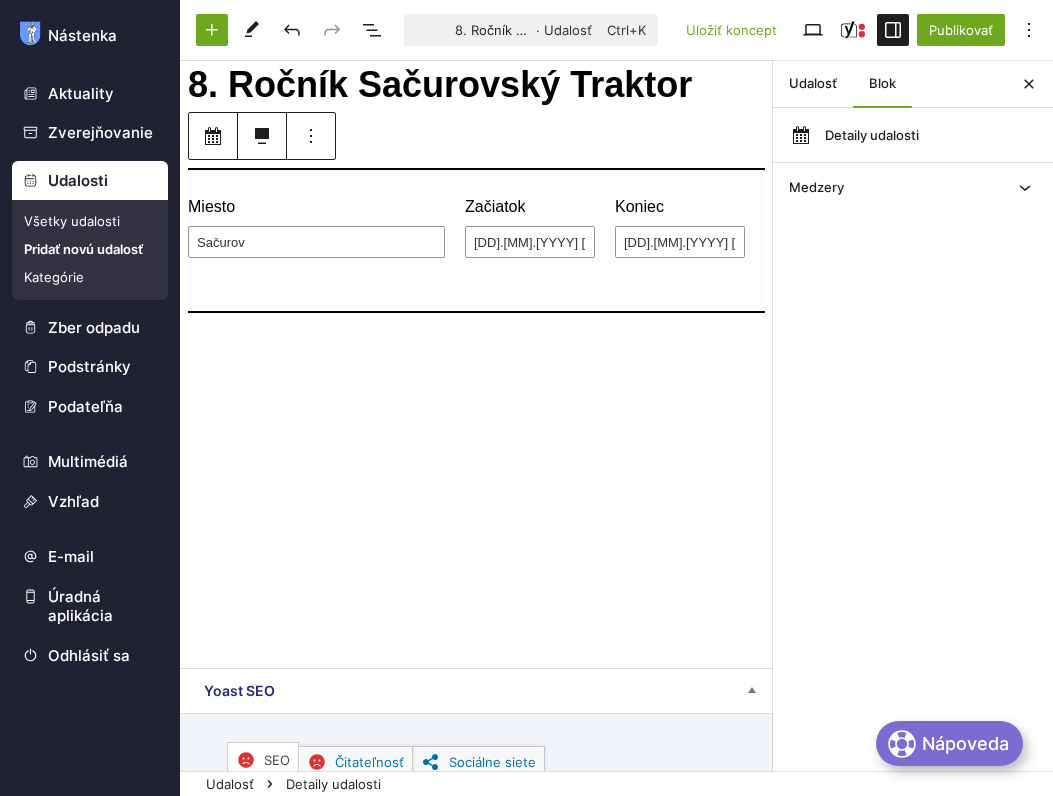 scroll, scrollTop: 0, scrollLeft: 0, axis: both 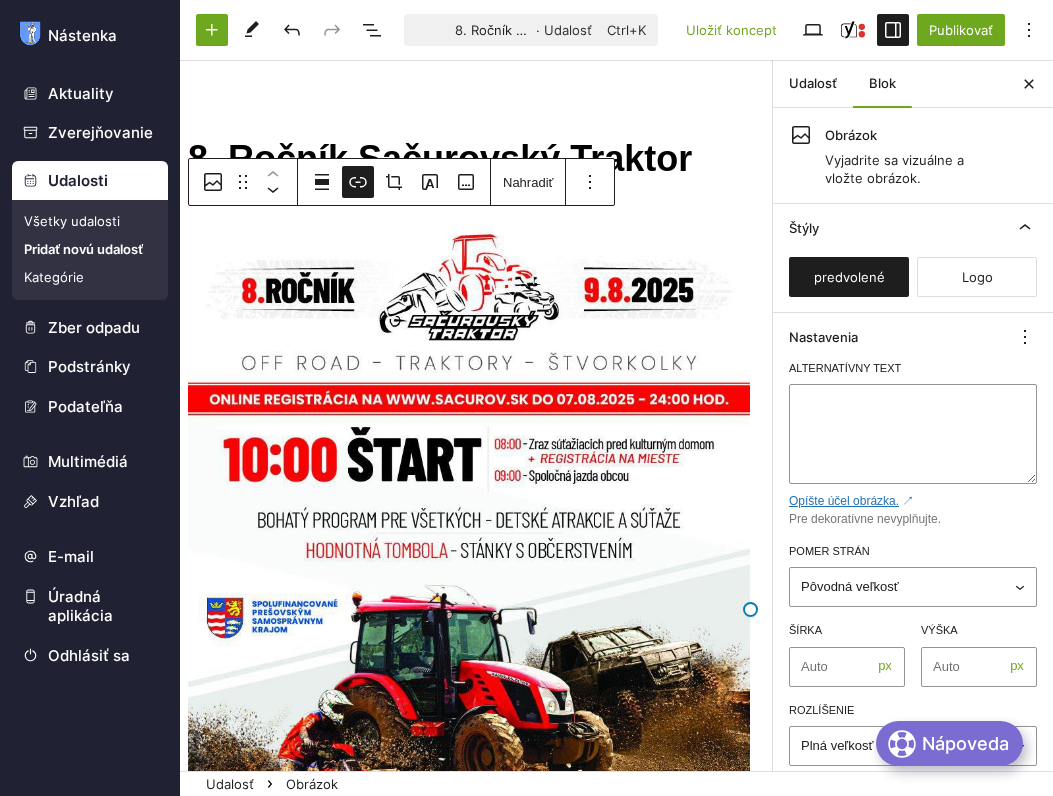 click on "8. Ročník Sačurovský Traktor Presuňte sem súbory Miesto Sačurov Začiatok 09.08.2025 10:00 Koniec 07.08.2025 19:00" at bounding box center (476, 805) 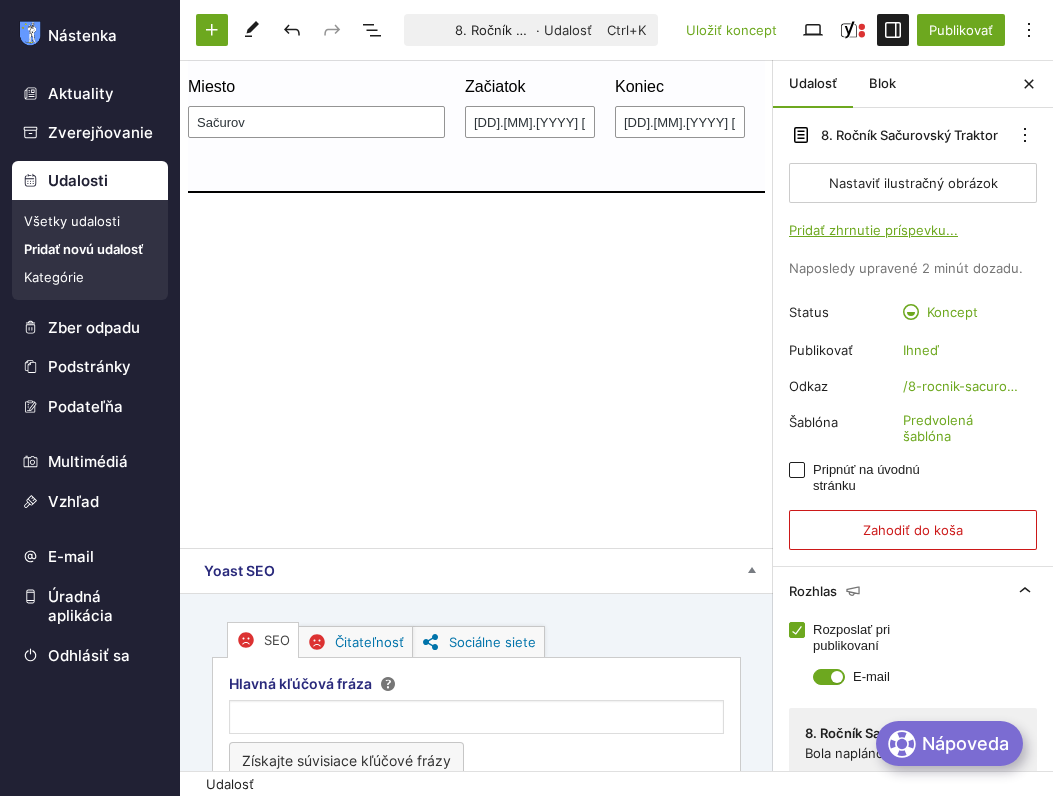 scroll, scrollTop: 800, scrollLeft: 0, axis: vertical 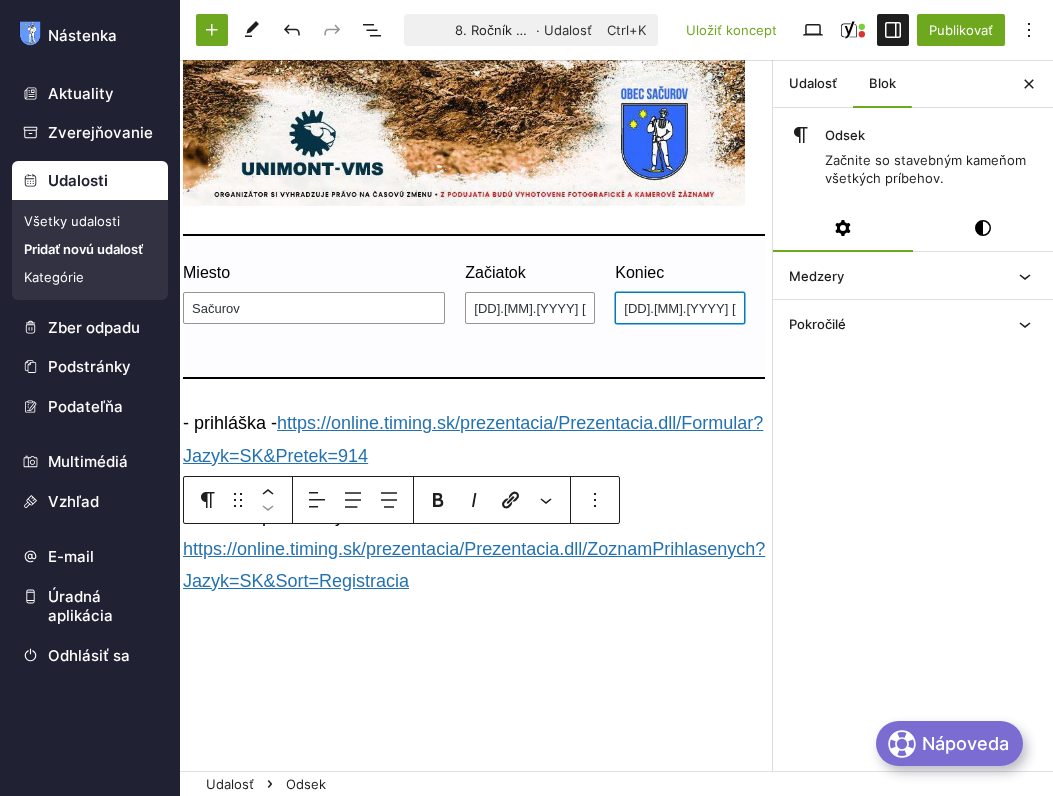 click on "07.08.2025 19:00" at bounding box center [680, 308] 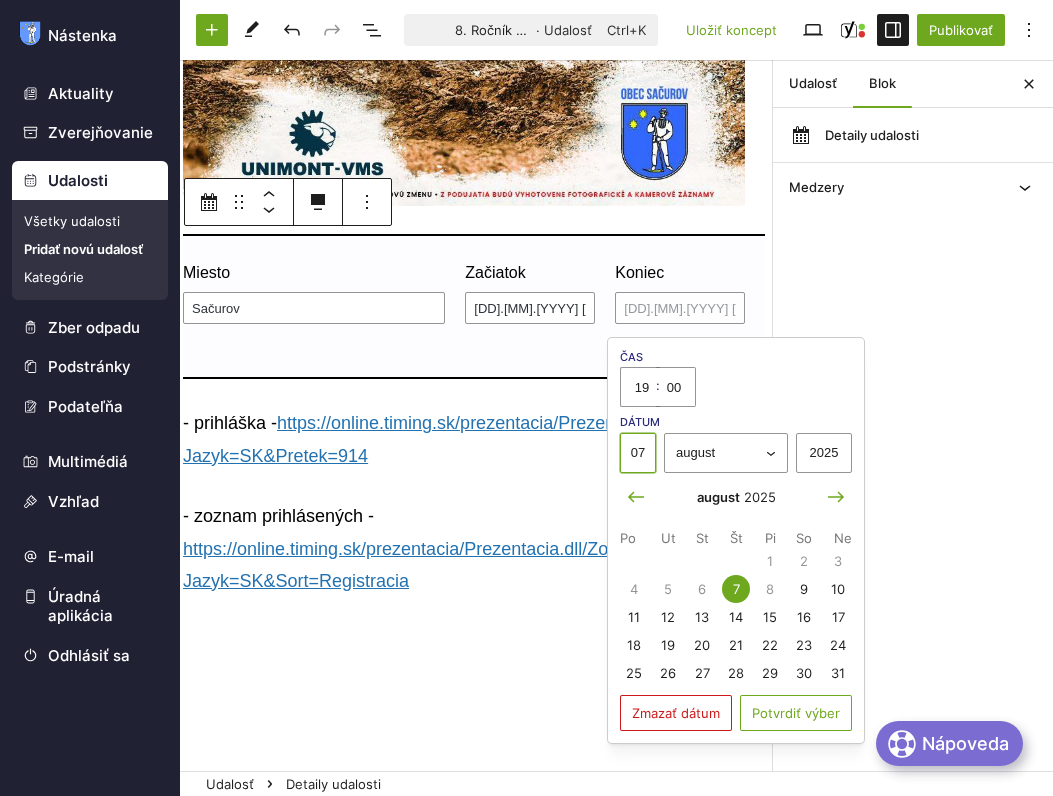 click on "07" at bounding box center [638, 453] 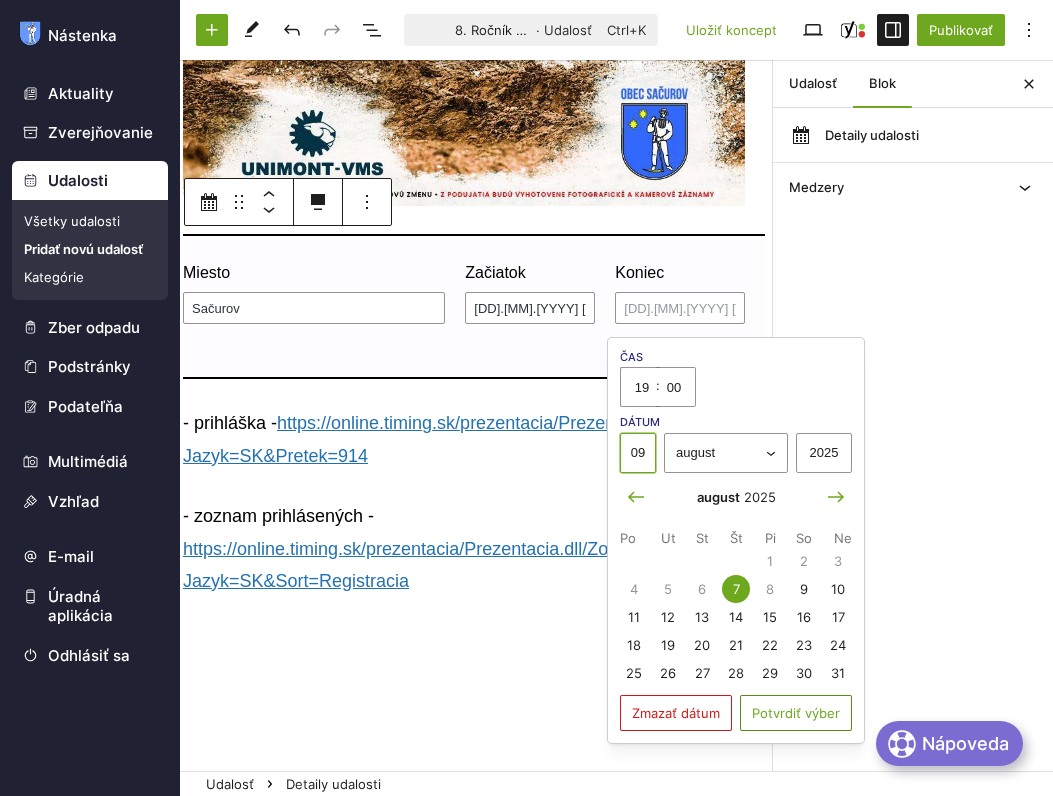 type on "09" 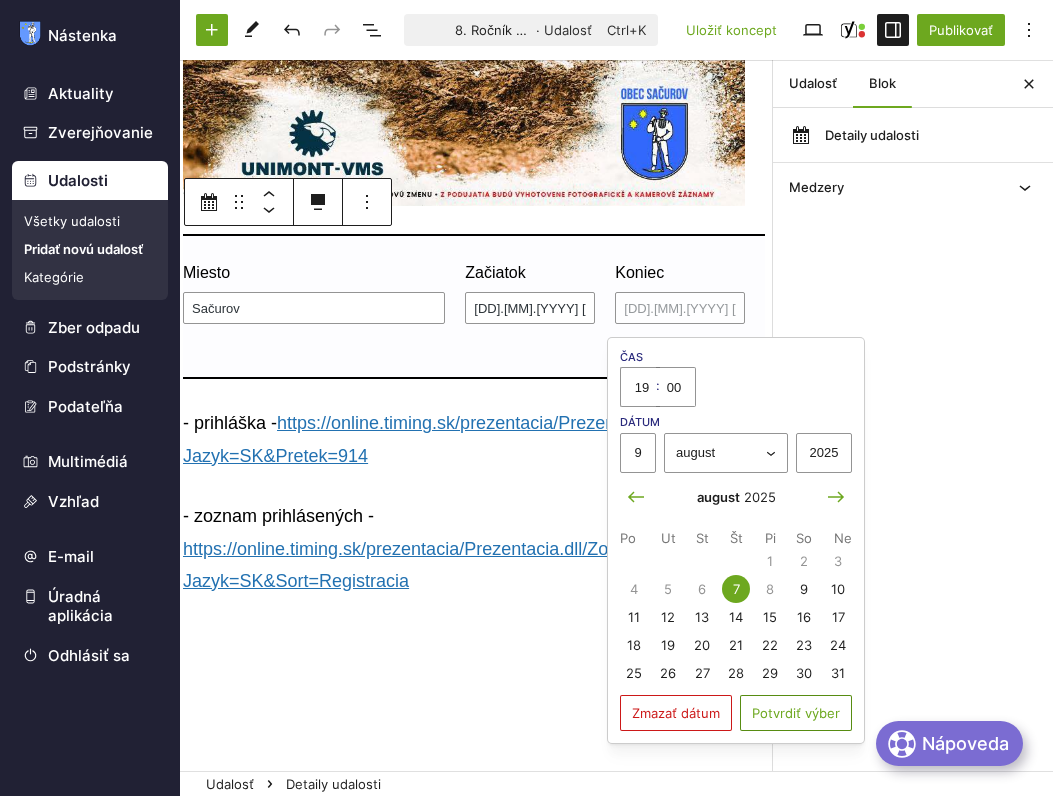click on "Potvrdiť výber" at bounding box center [796, 713] 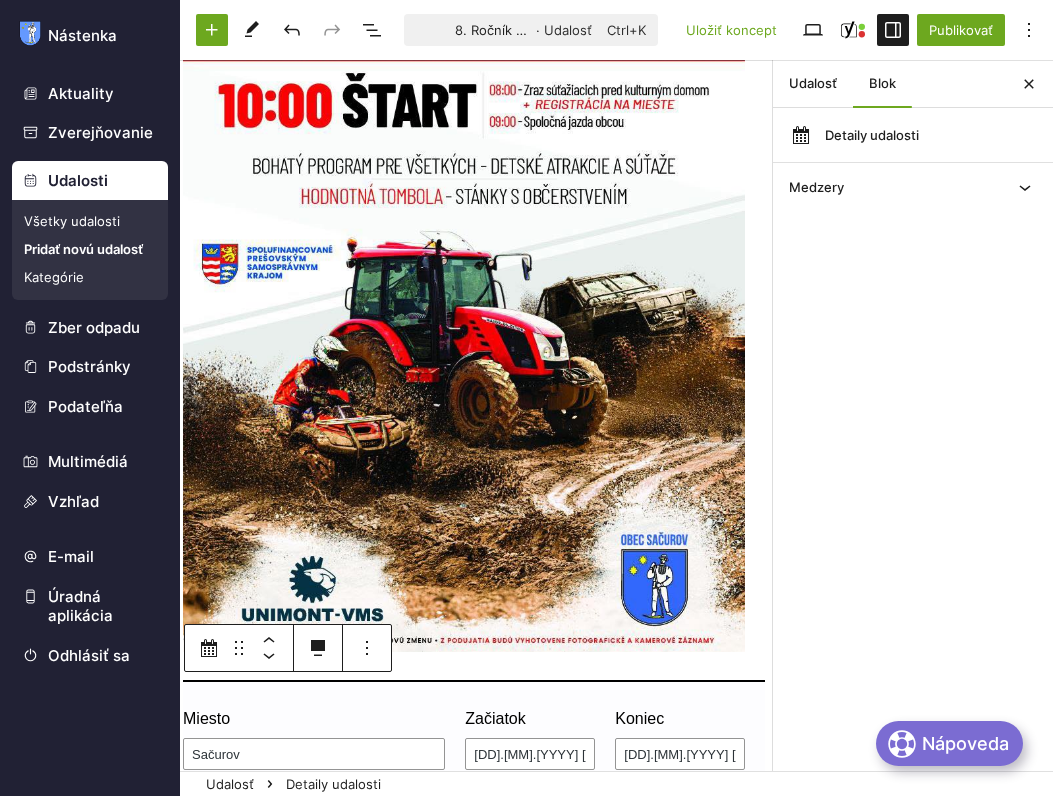 scroll, scrollTop: 300, scrollLeft: 8, axis: both 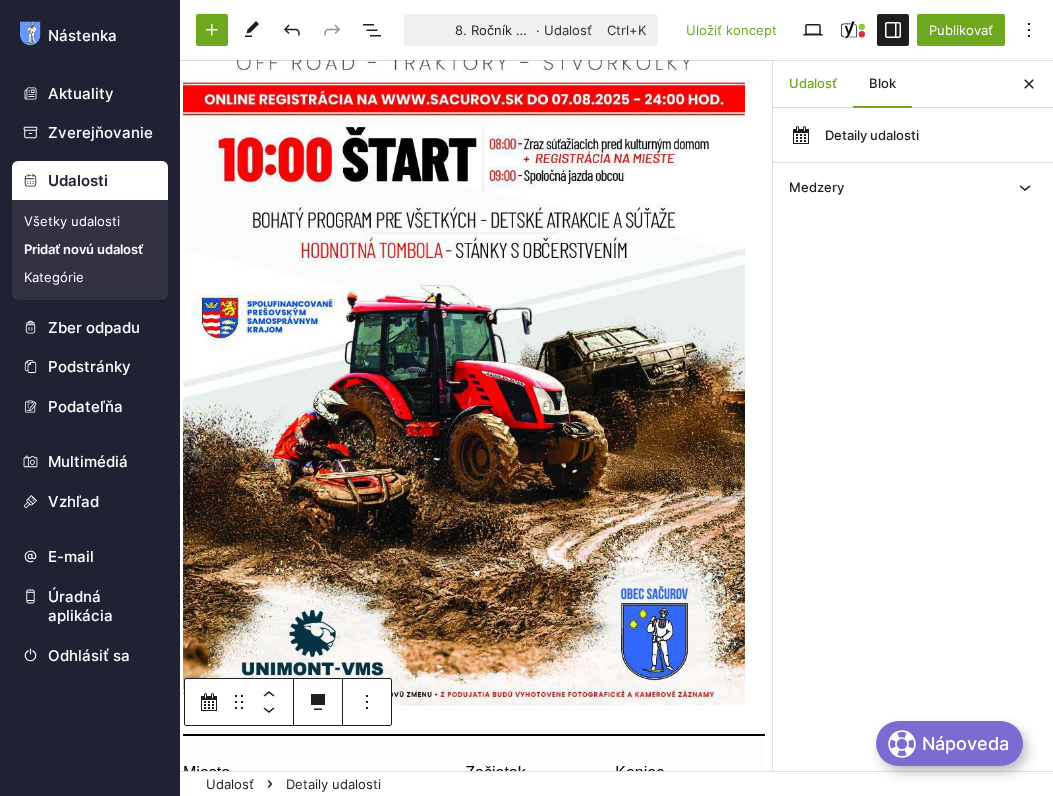 click on "Udalosť" at bounding box center (813, 84) 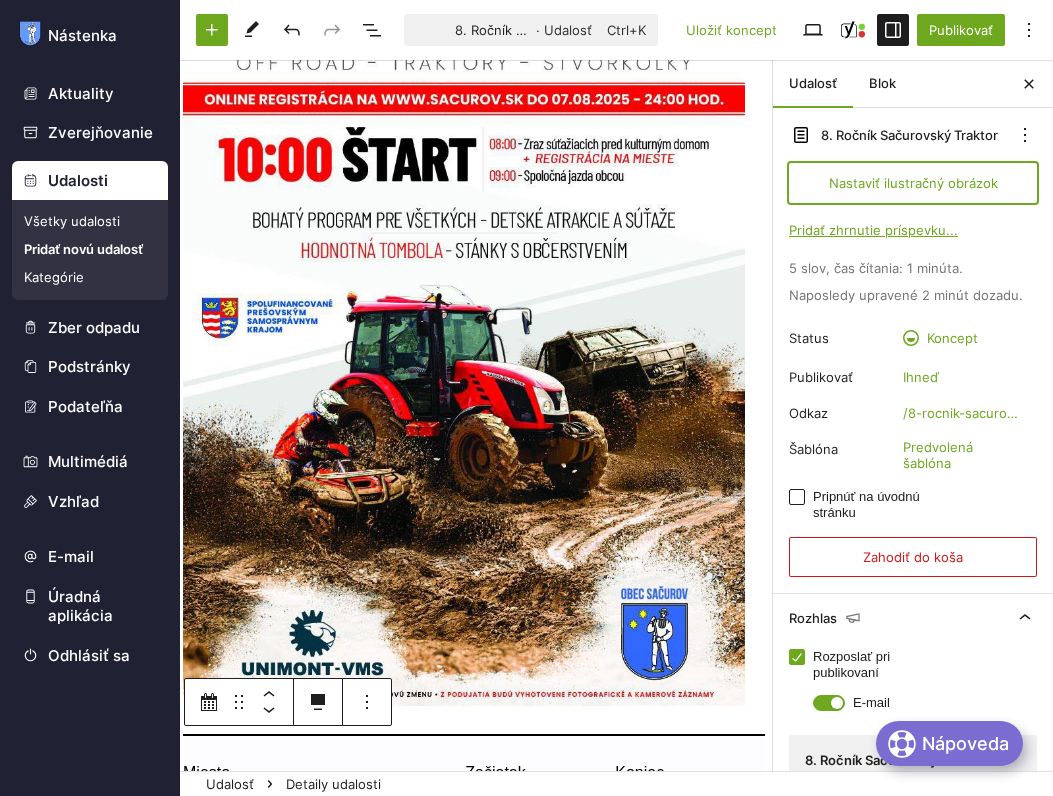 click on "Nastaviť ilustračný obrázok" at bounding box center [913, 183] 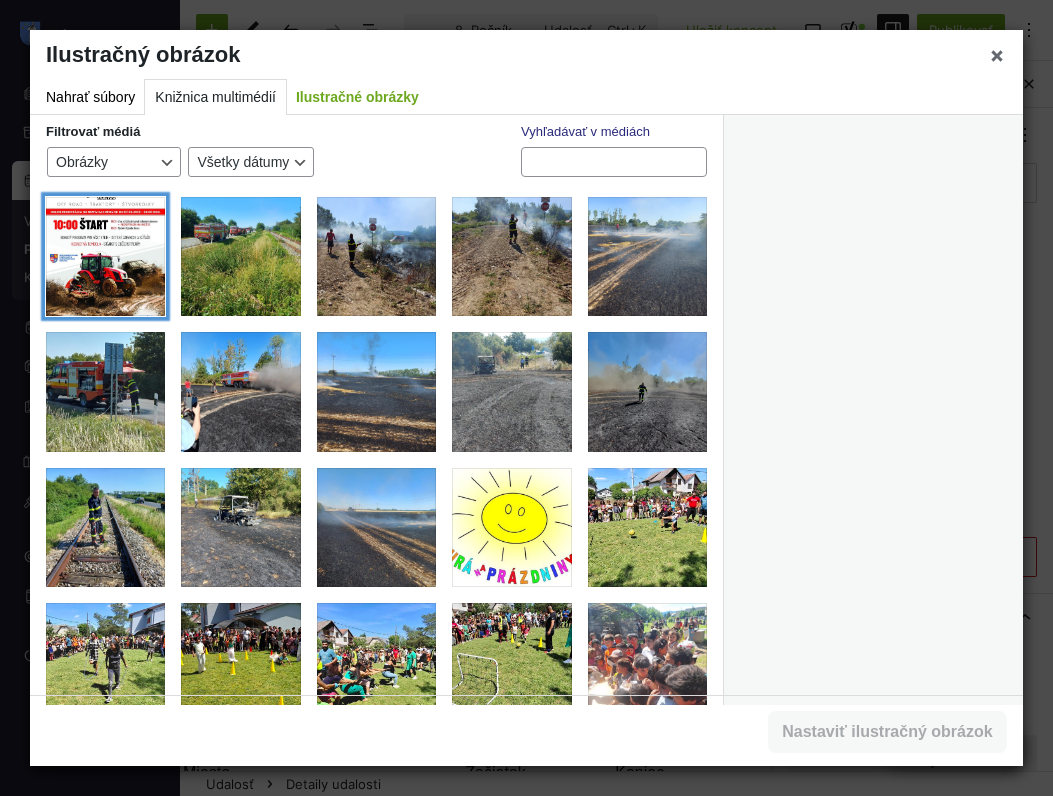 click at bounding box center [105, 256] 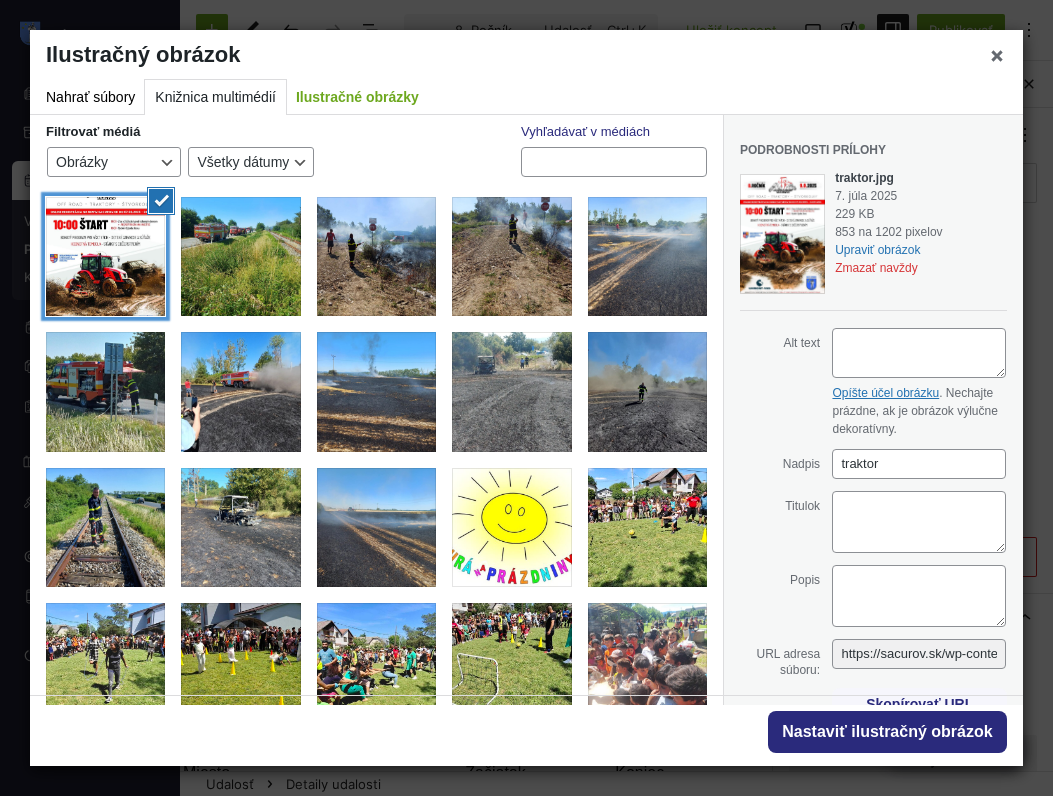 click at bounding box center [105, 256] 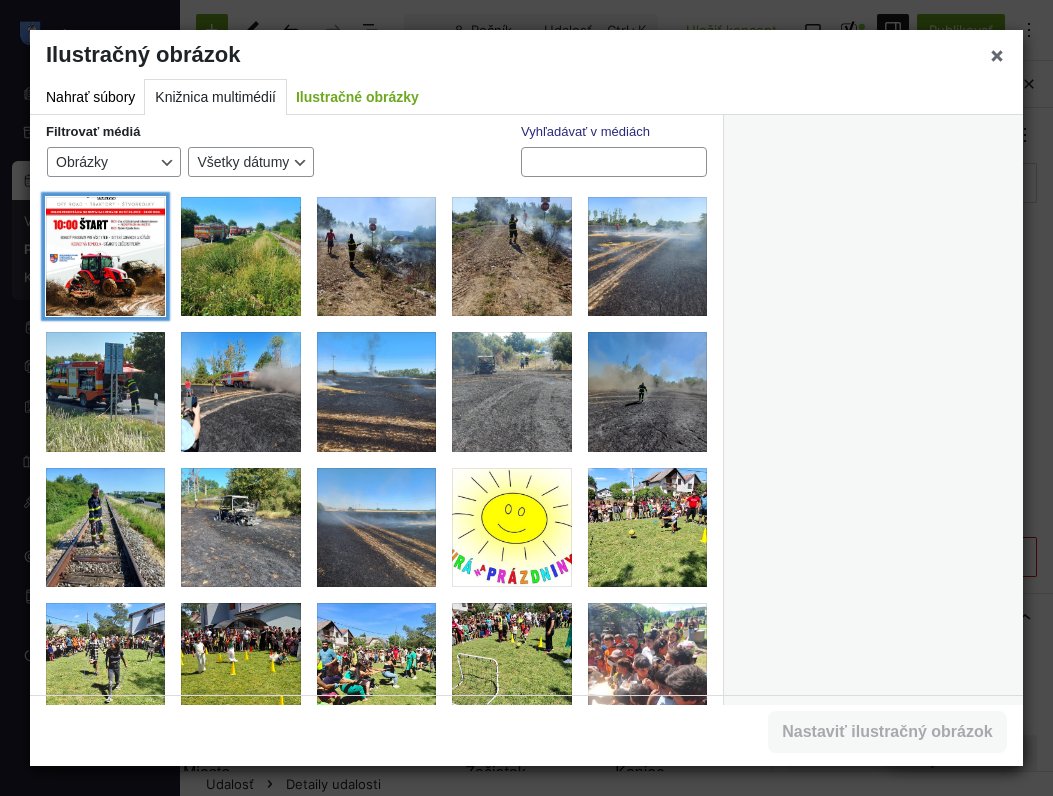 click at bounding box center (105, 256) 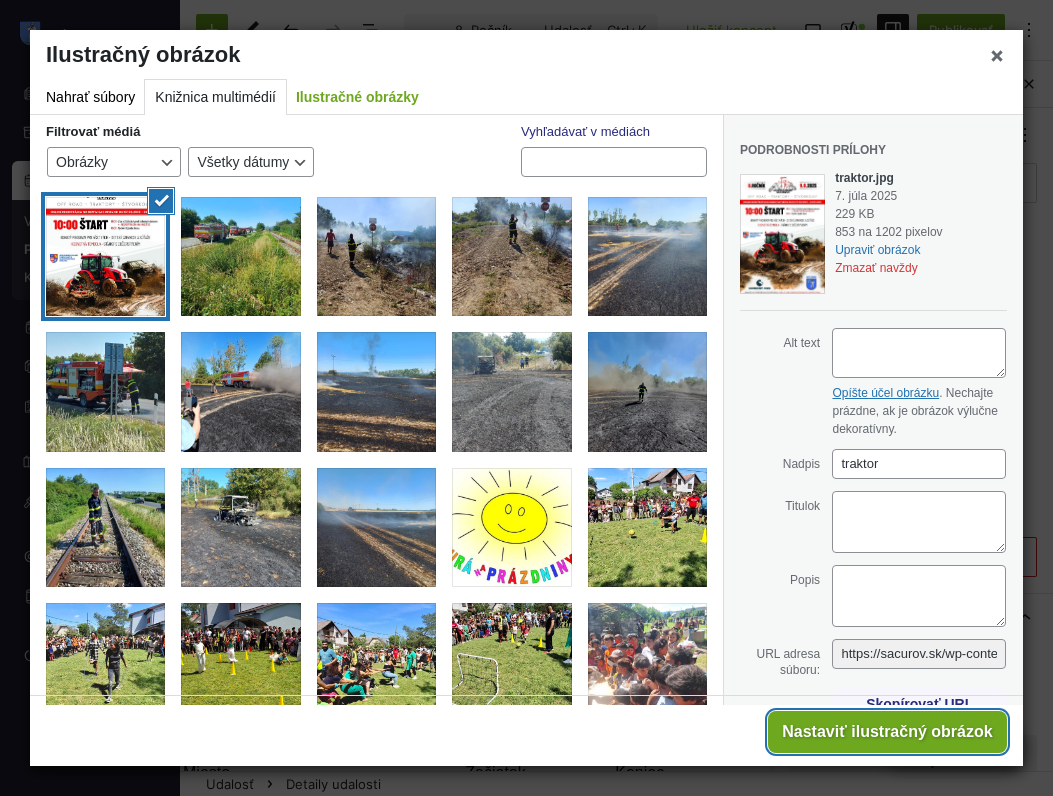 click on "Nastaviť ilustračný obrázok" at bounding box center (887, 732) 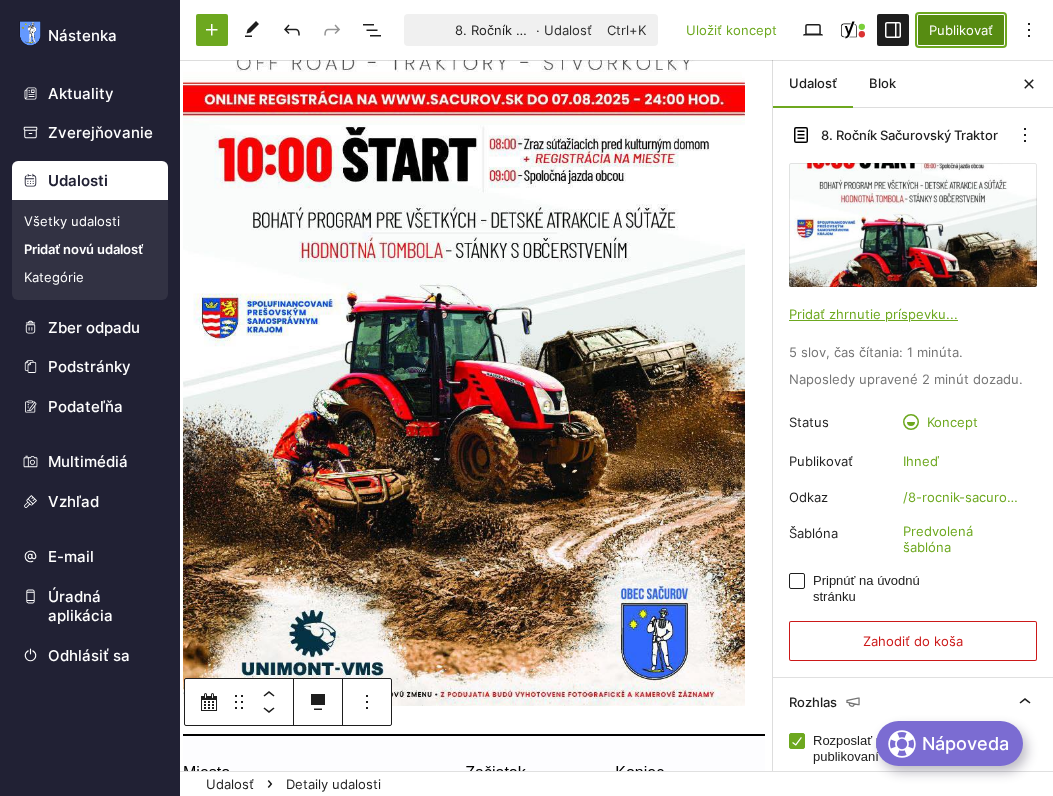 click on "Publikovať" at bounding box center [961, 30] 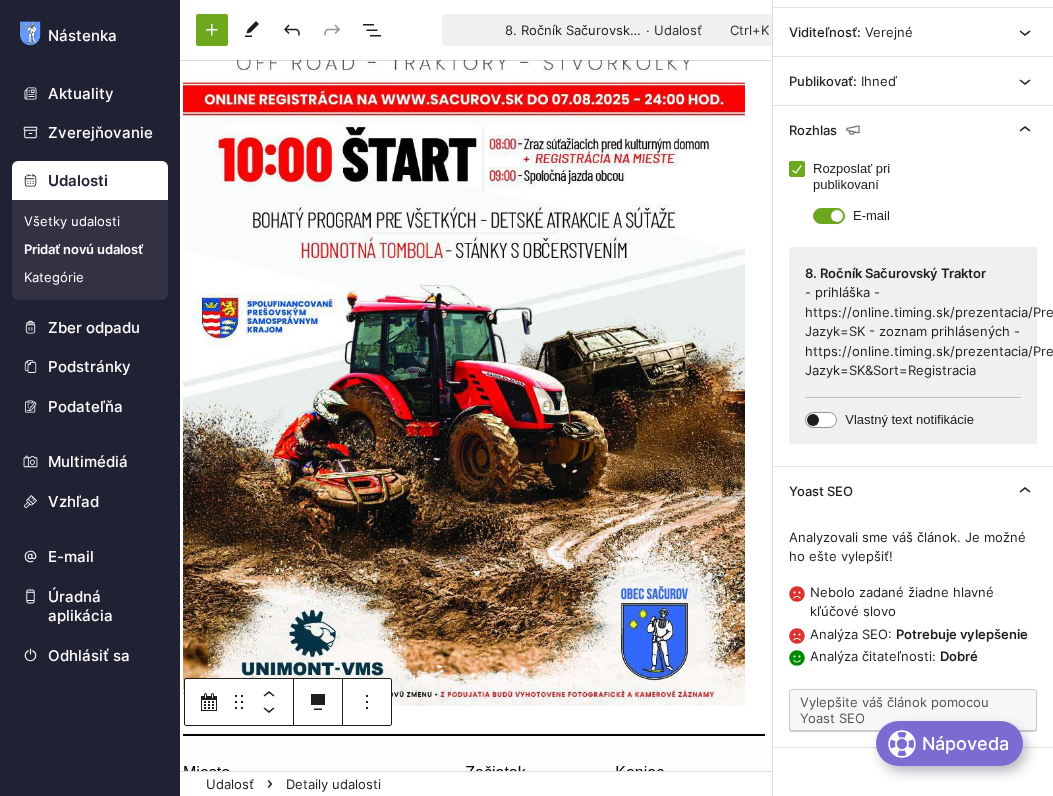 scroll, scrollTop: 0, scrollLeft: 0, axis: both 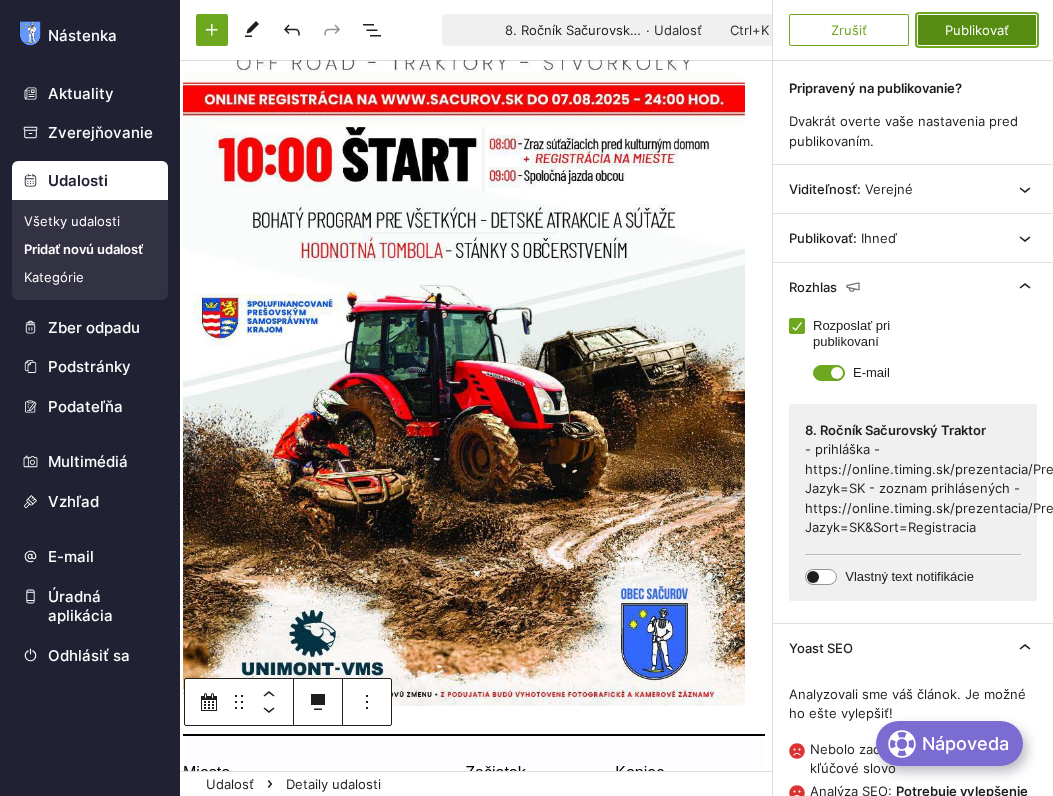 click on "Publikovať" at bounding box center (977, 30) 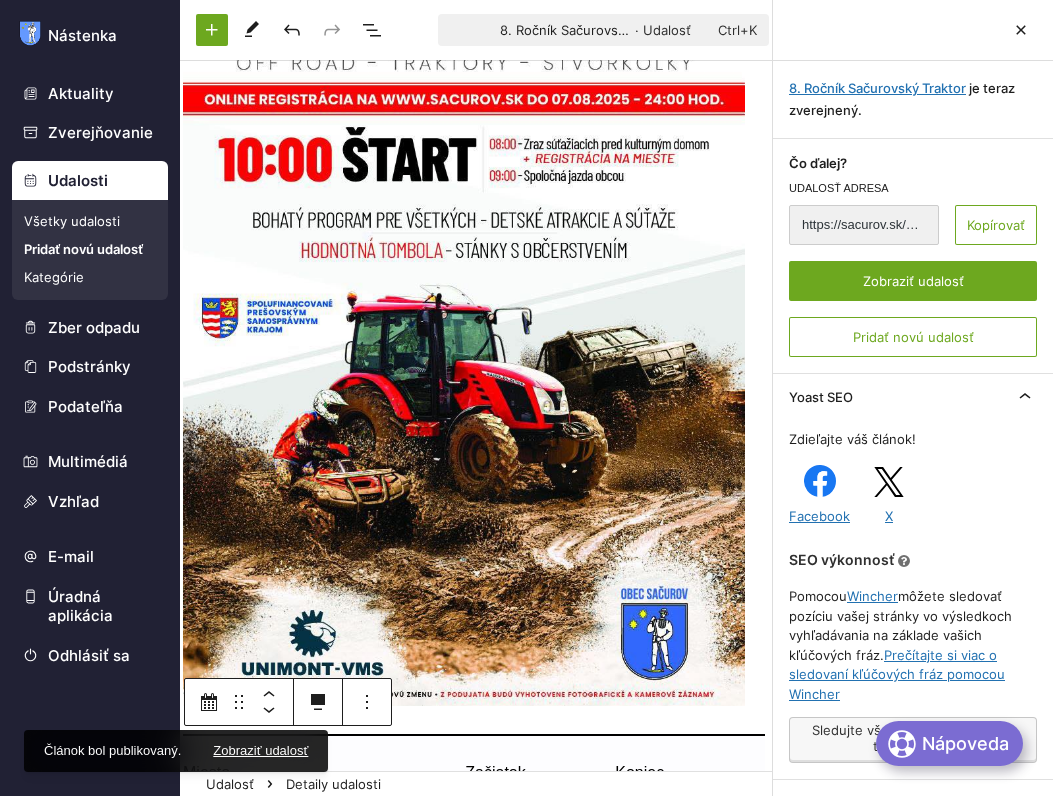 click on "Všetky udalosti" at bounding box center (90, 221) 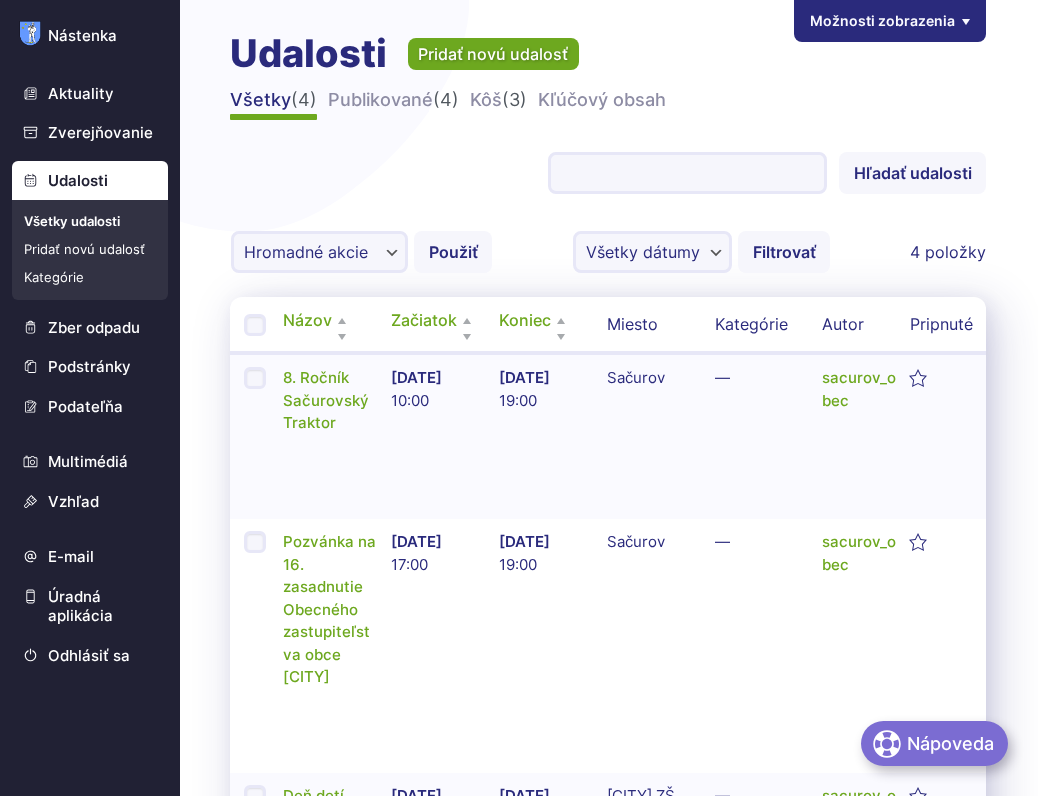 scroll, scrollTop: 0, scrollLeft: 0, axis: both 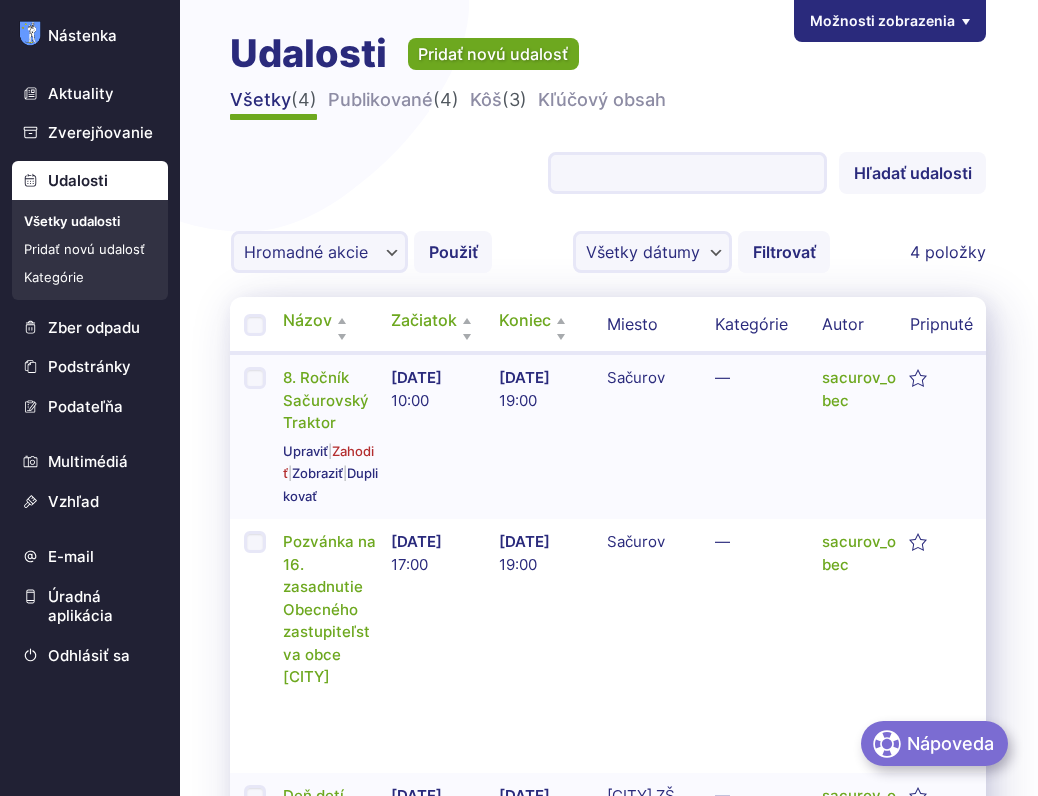 click at bounding box center [920, 377] 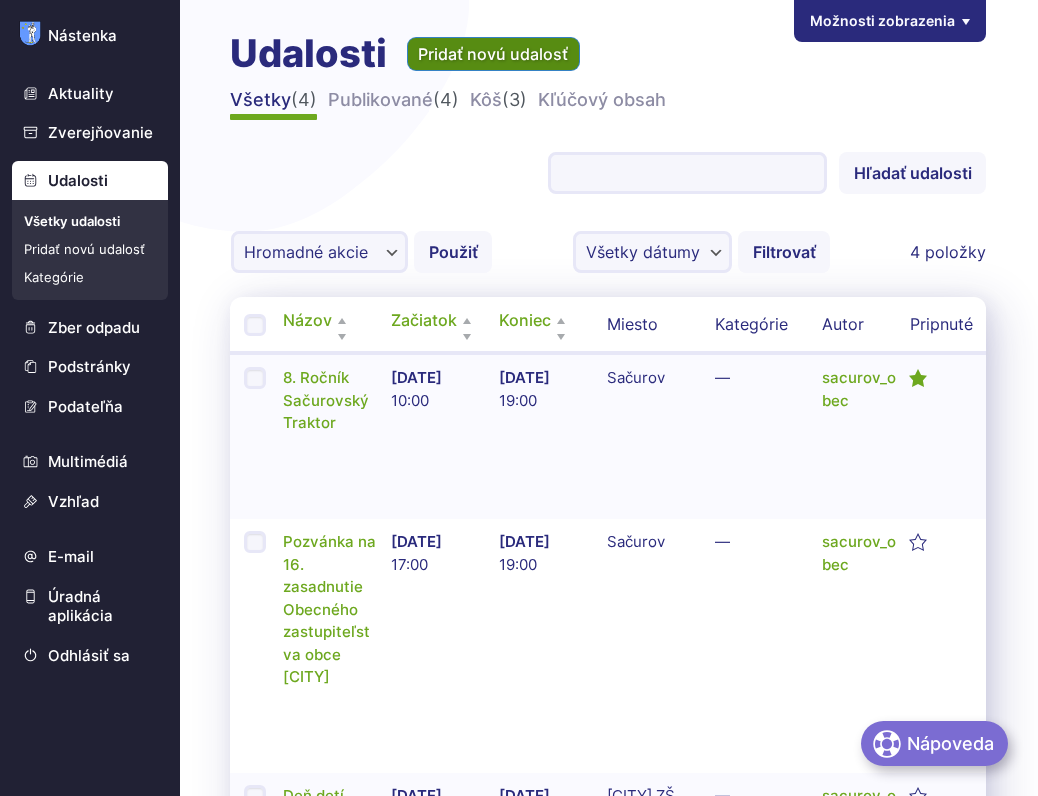 click on "Pridať novú udalosť" at bounding box center (493, 54) 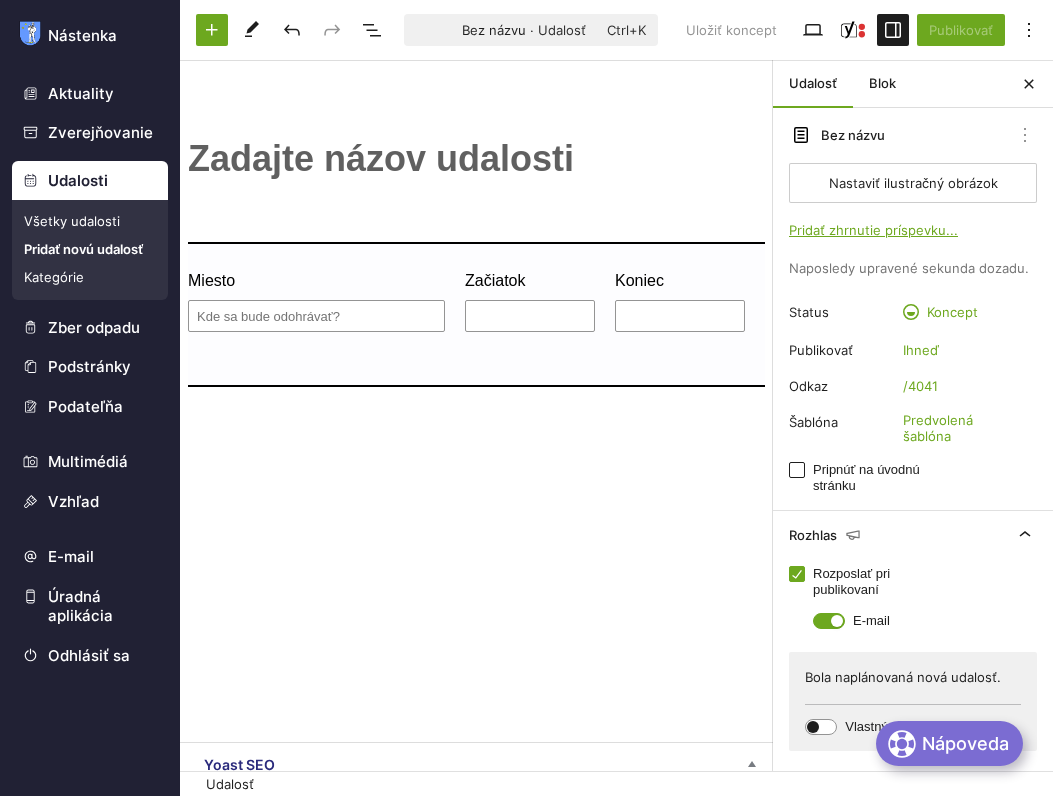 scroll, scrollTop: 0, scrollLeft: 0, axis: both 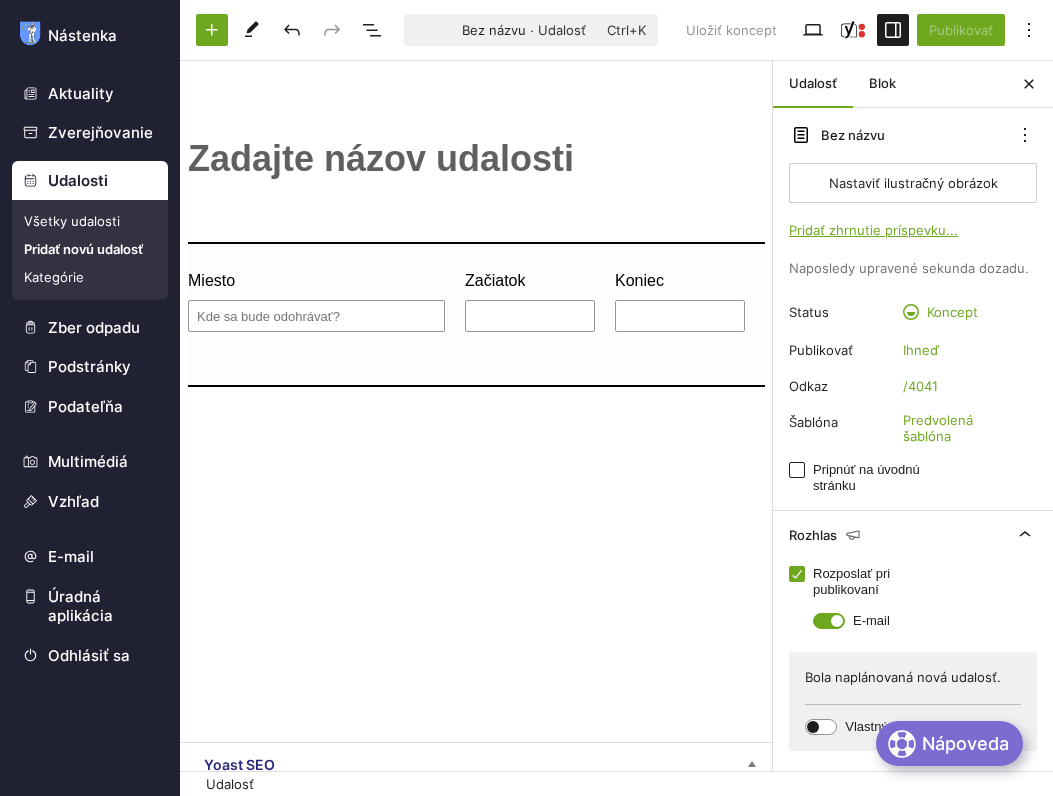 click on "﻿" at bounding box center (476, 159) 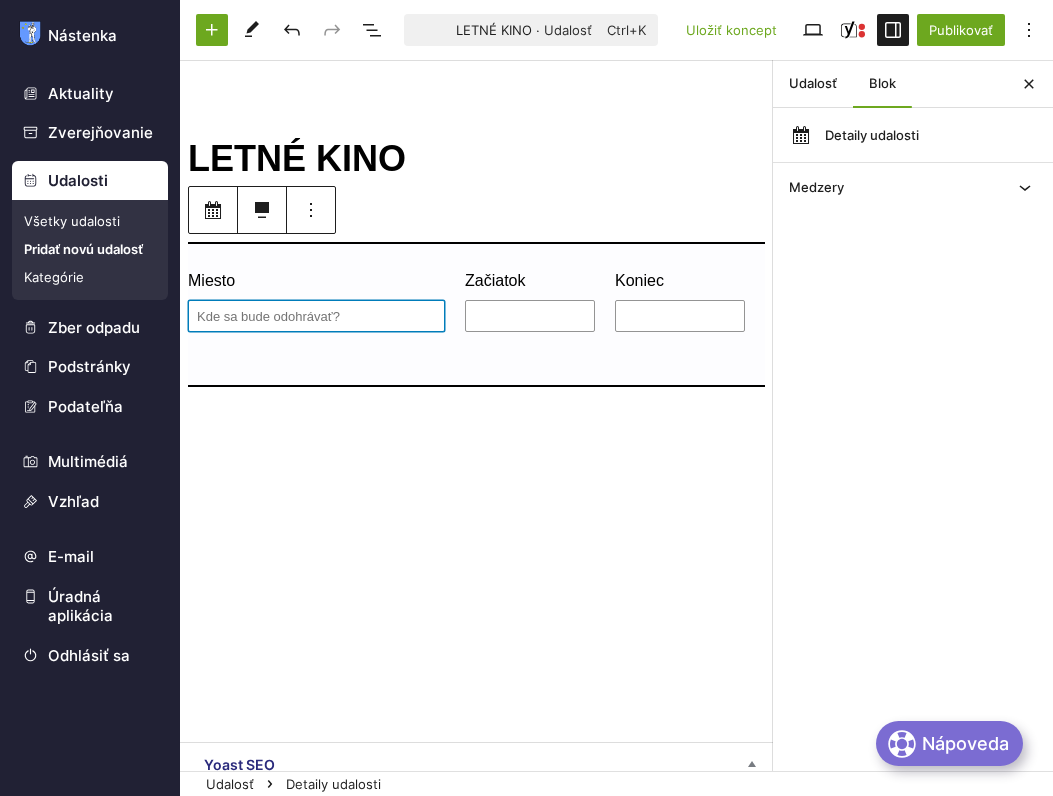 click on "Miesto" at bounding box center (316, 316) 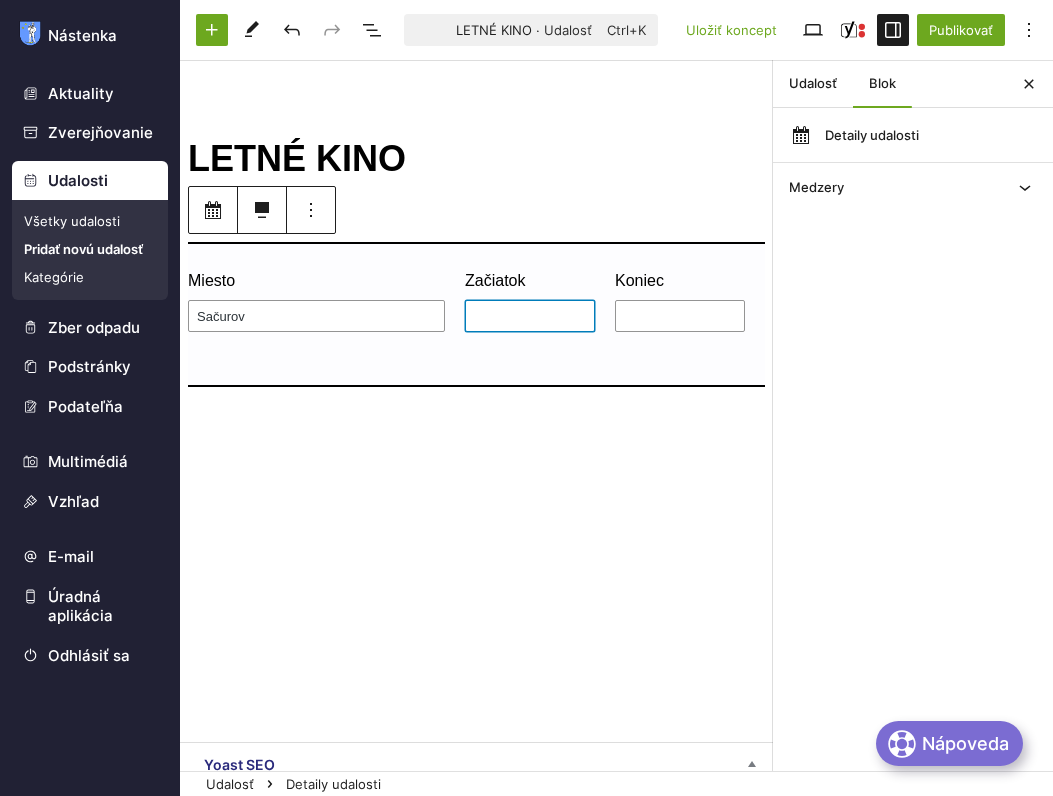 click on "Začiatok" at bounding box center (530, 316) 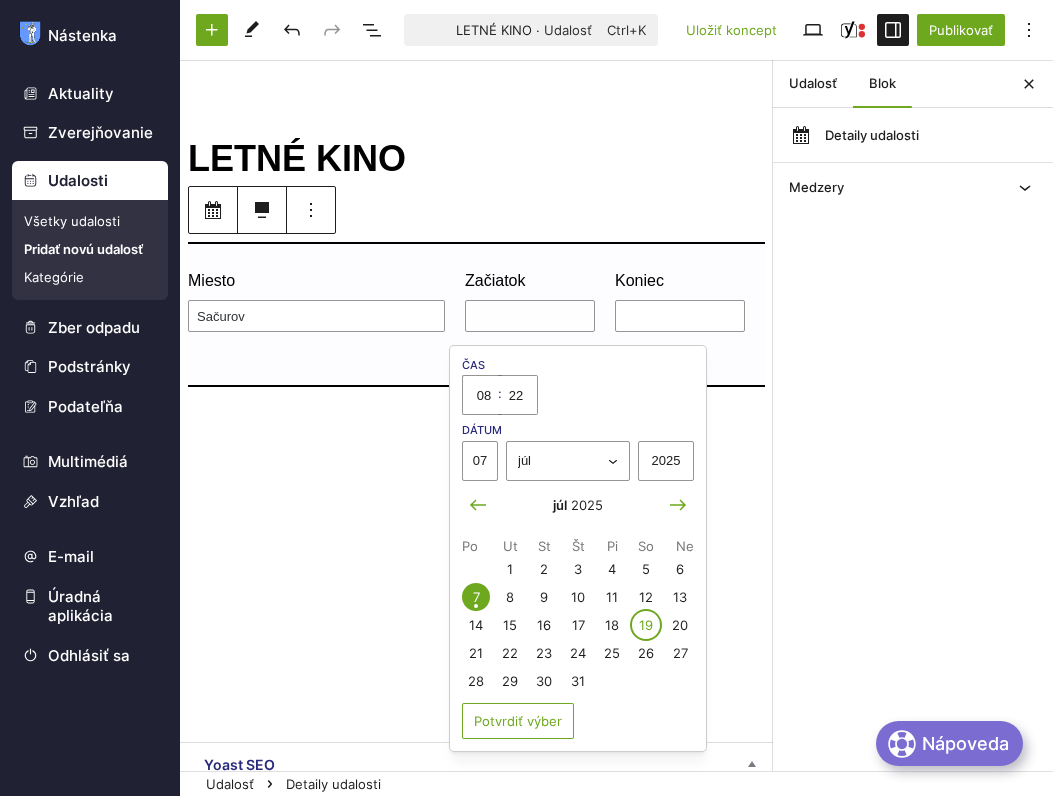 click on "19" at bounding box center [646, 625] 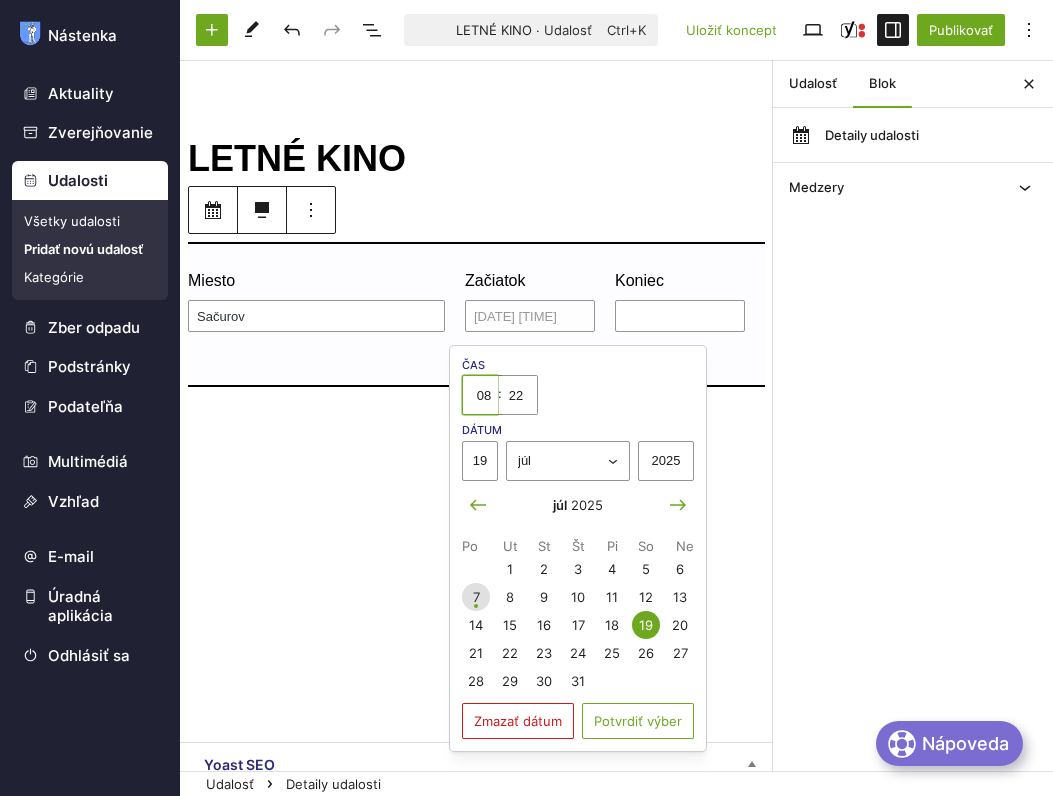 click on "08" at bounding box center [480, 395] 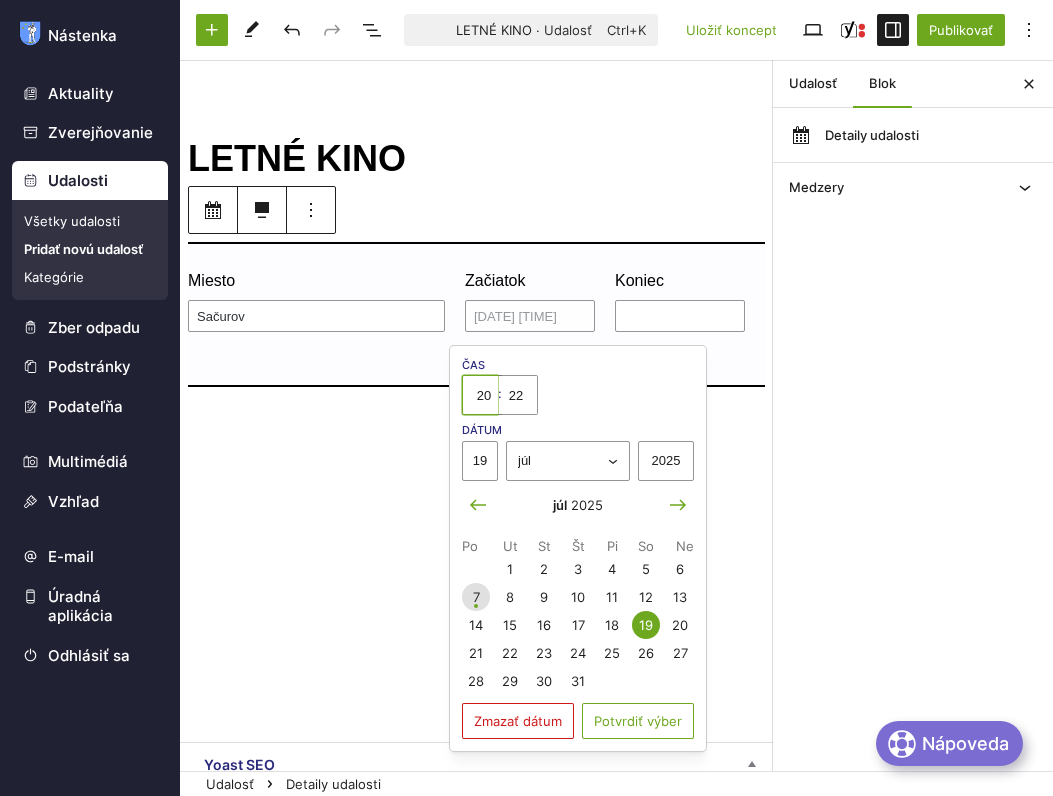 type on "20" 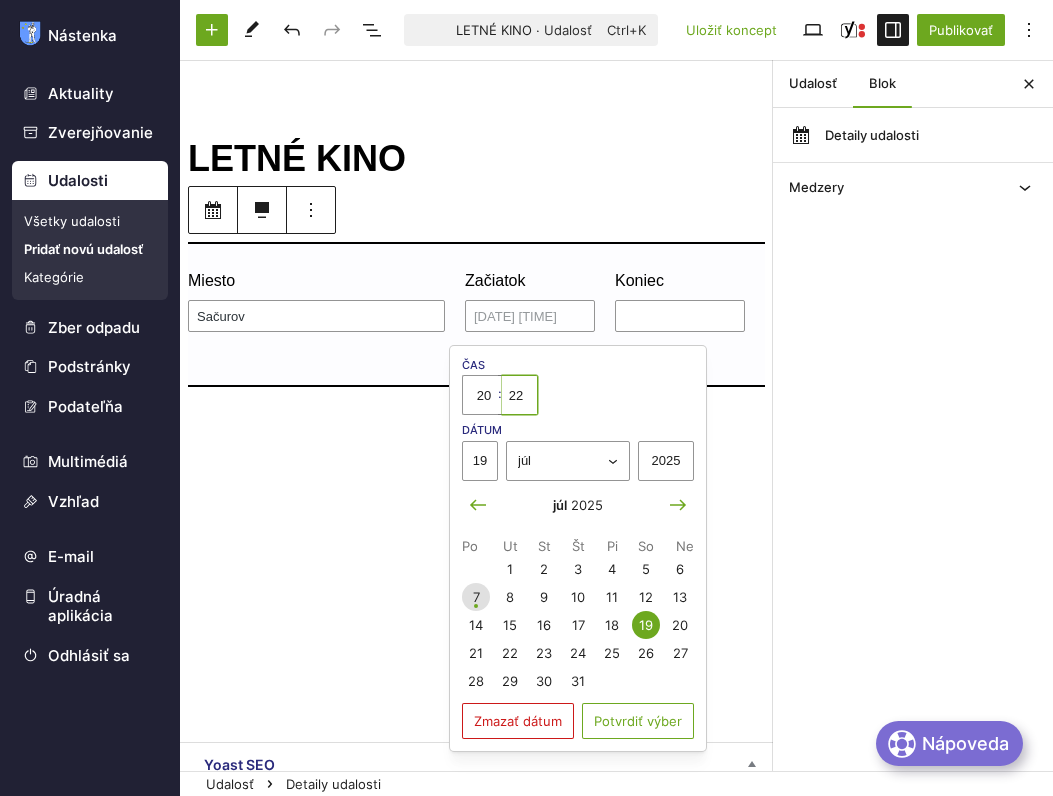 click on "22" at bounding box center (520, 395) 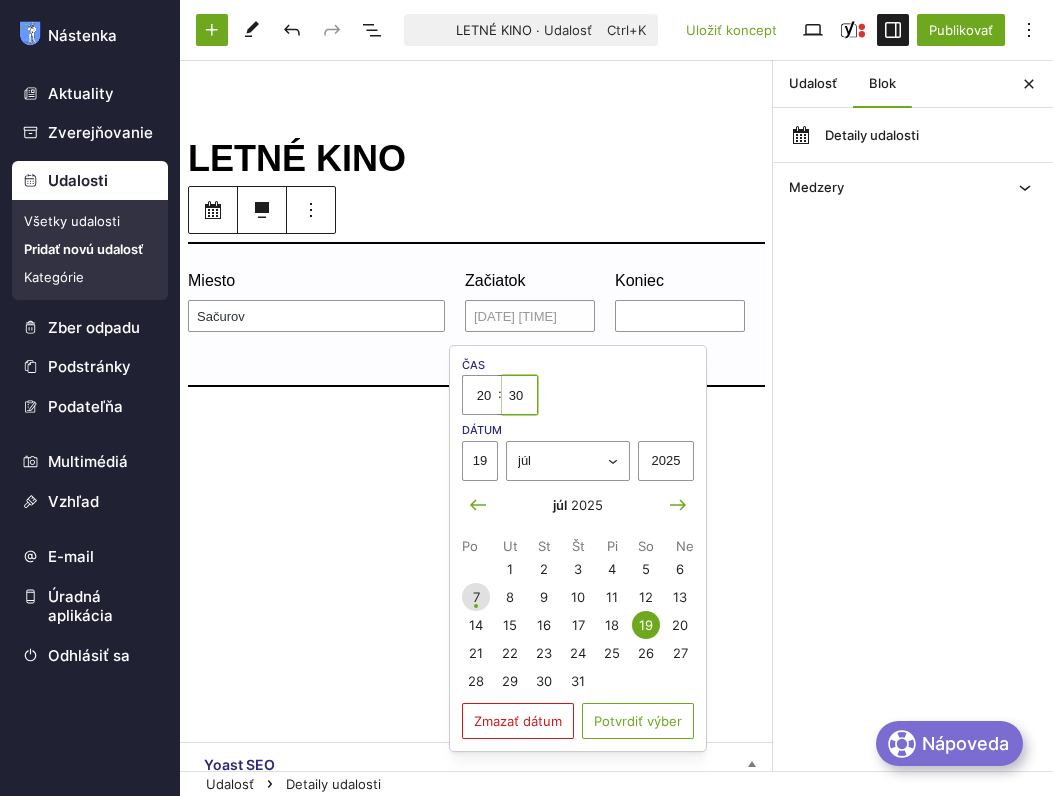type on "30" 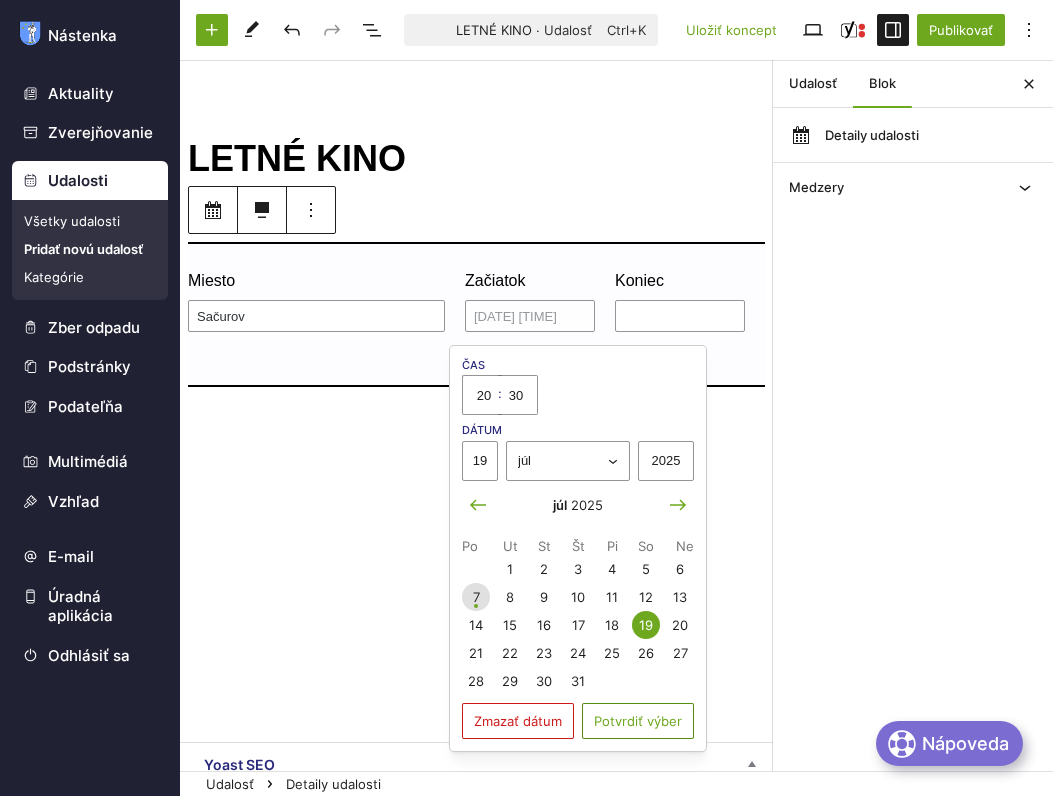 click on "Potvrdiť výber" at bounding box center (638, 721) 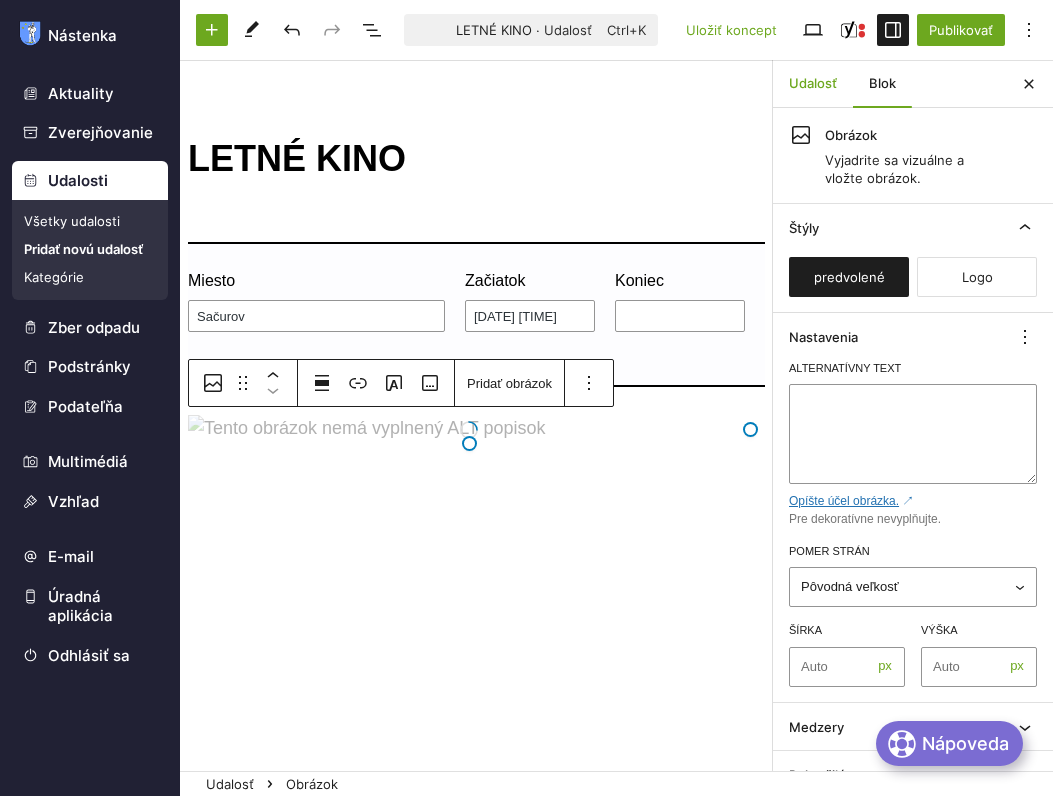 click on "Udalosť" at bounding box center [813, 84] 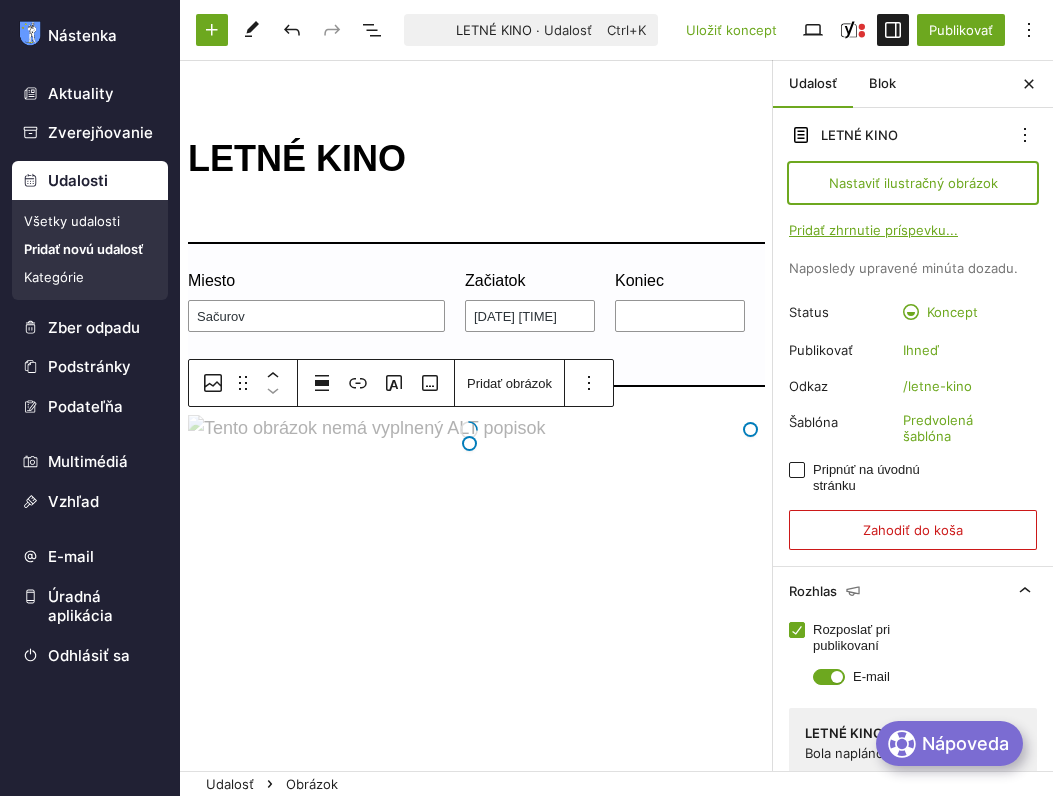 click on "Nastaviť ilustračný obrázok" at bounding box center (913, 183) 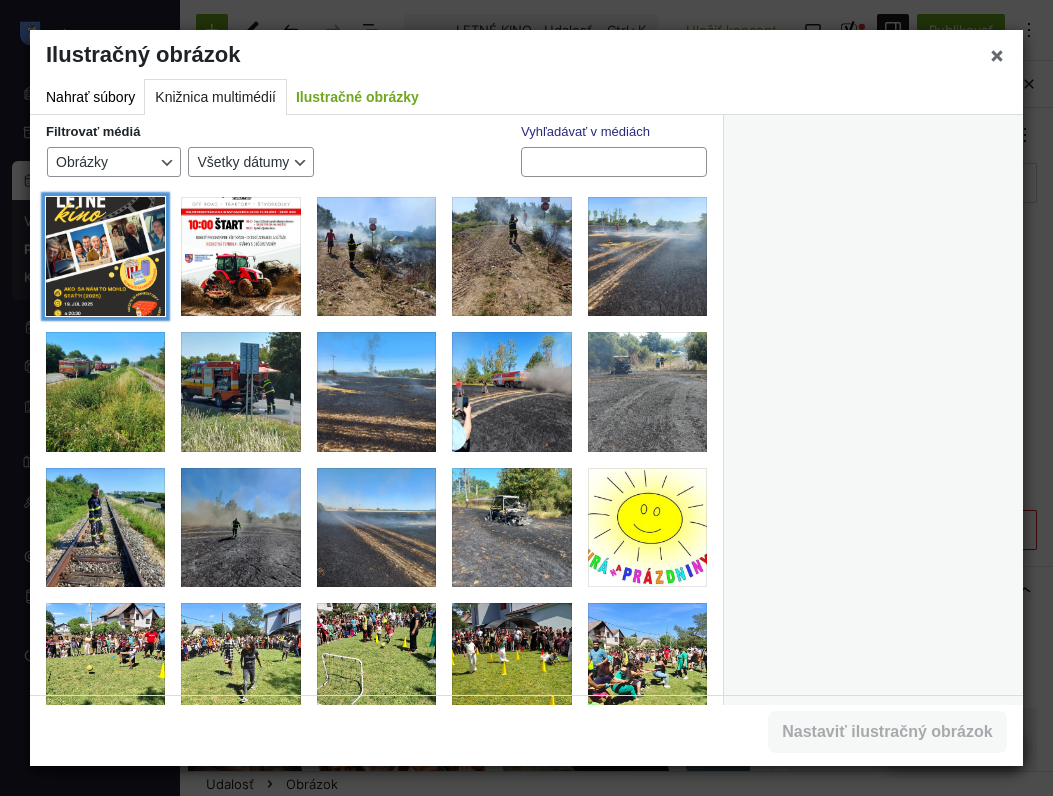 click at bounding box center (105, 256) 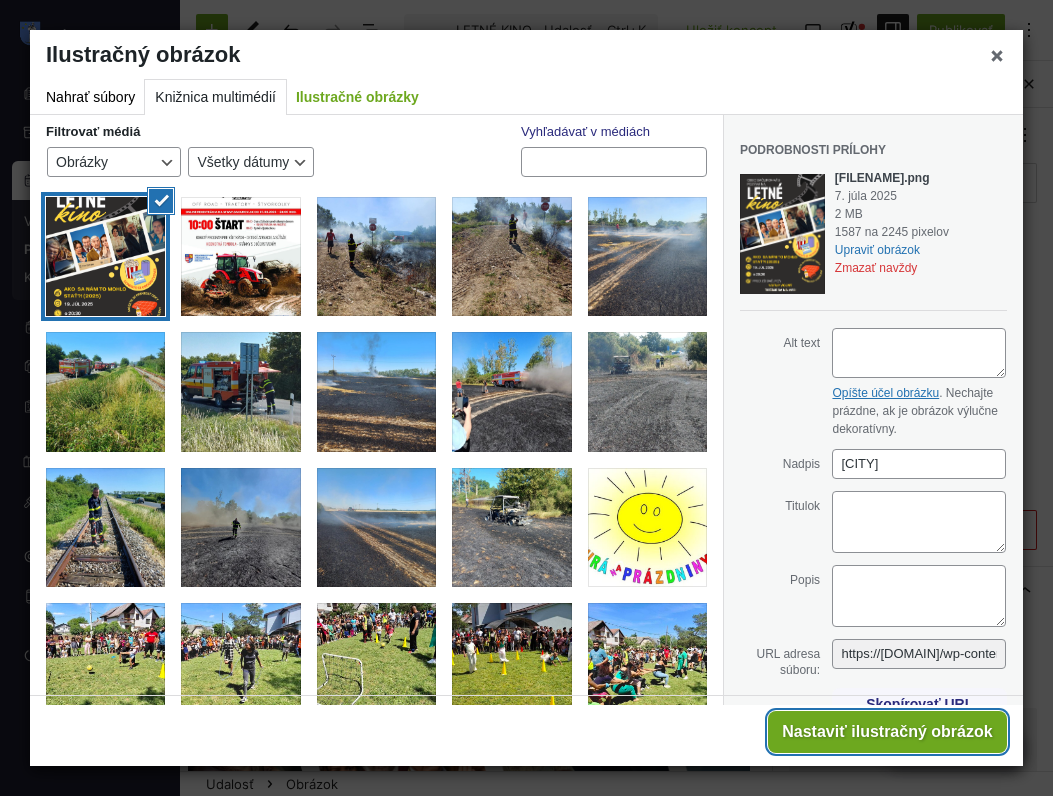 click on "Nastaviť ilustračný obrázok" at bounding box center [887, 732] 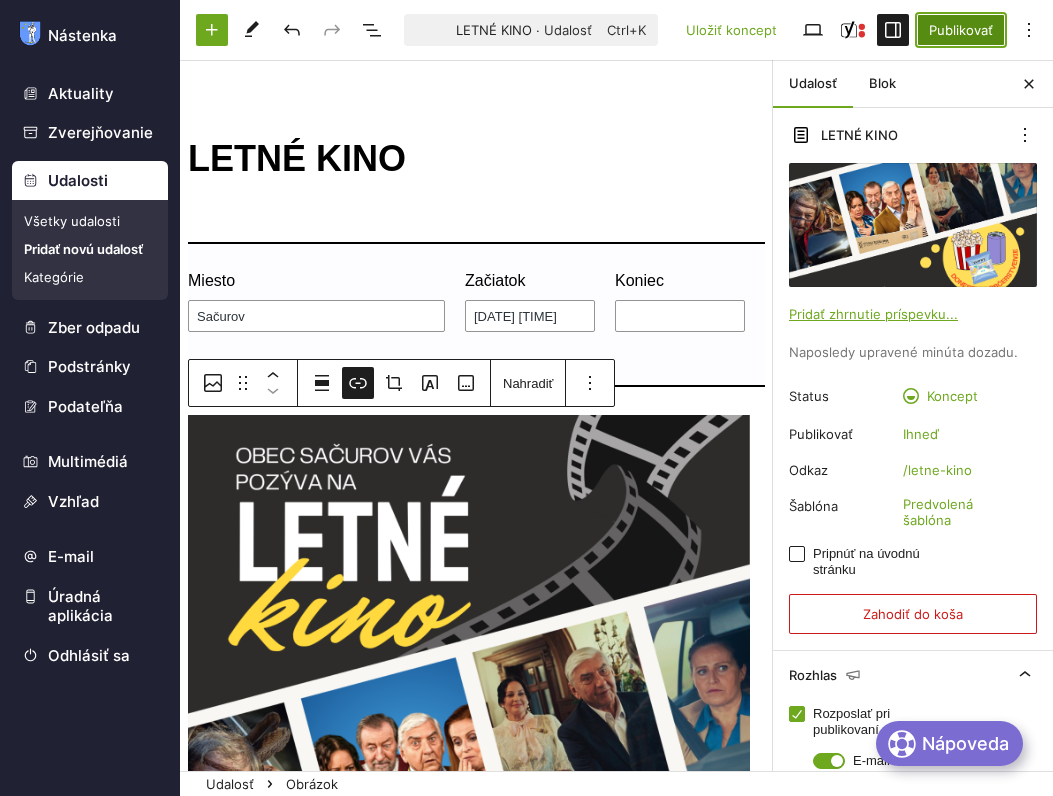 click on "Publikovať" at bounding box center [961, 30] 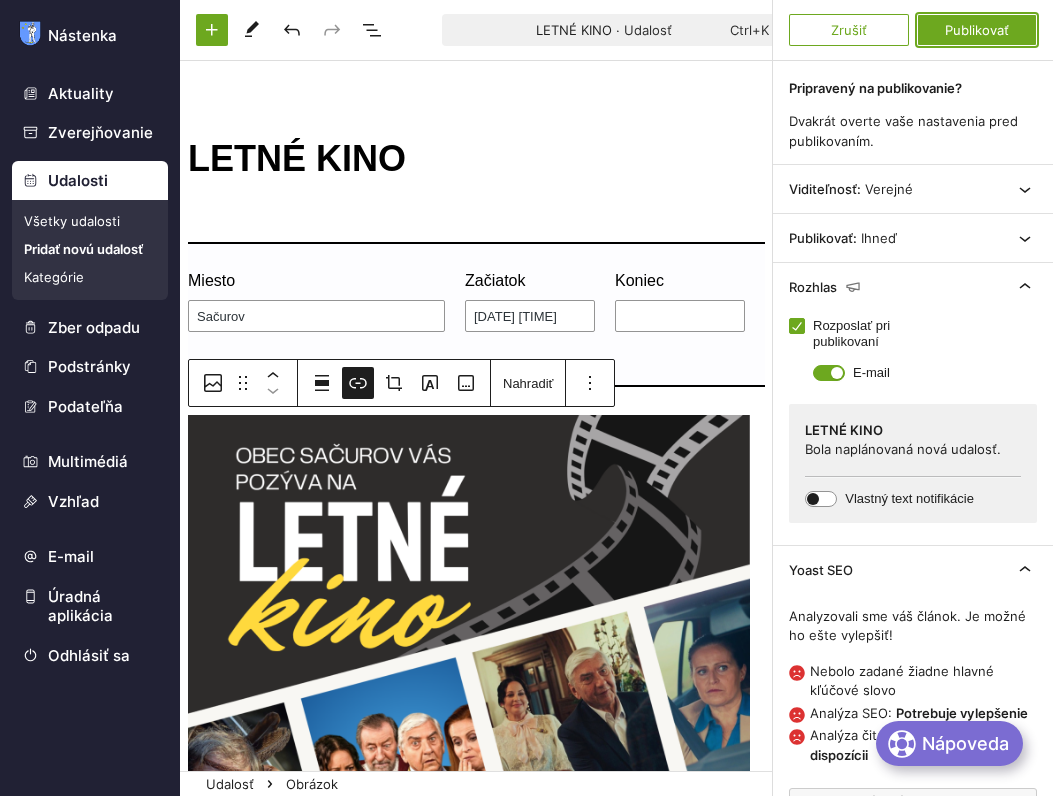 click on "Publikovať" at bounding box center (977, 30) 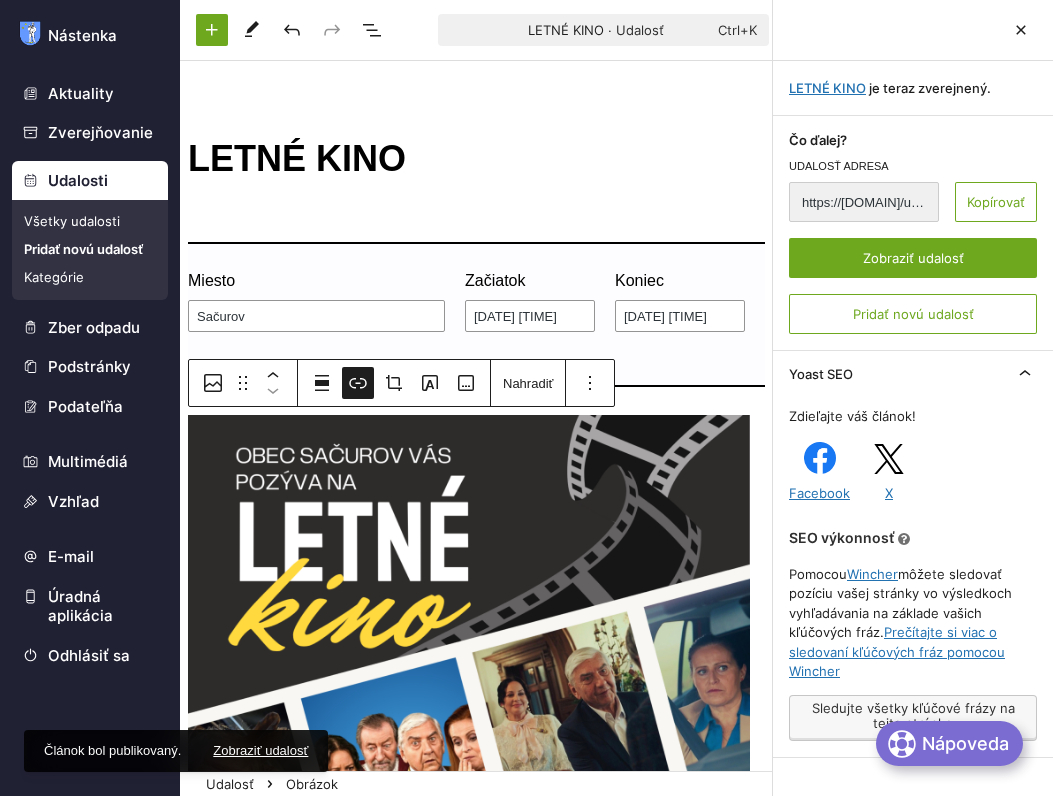 click on "Všetky udalosti" at bounding box center [90, 221] 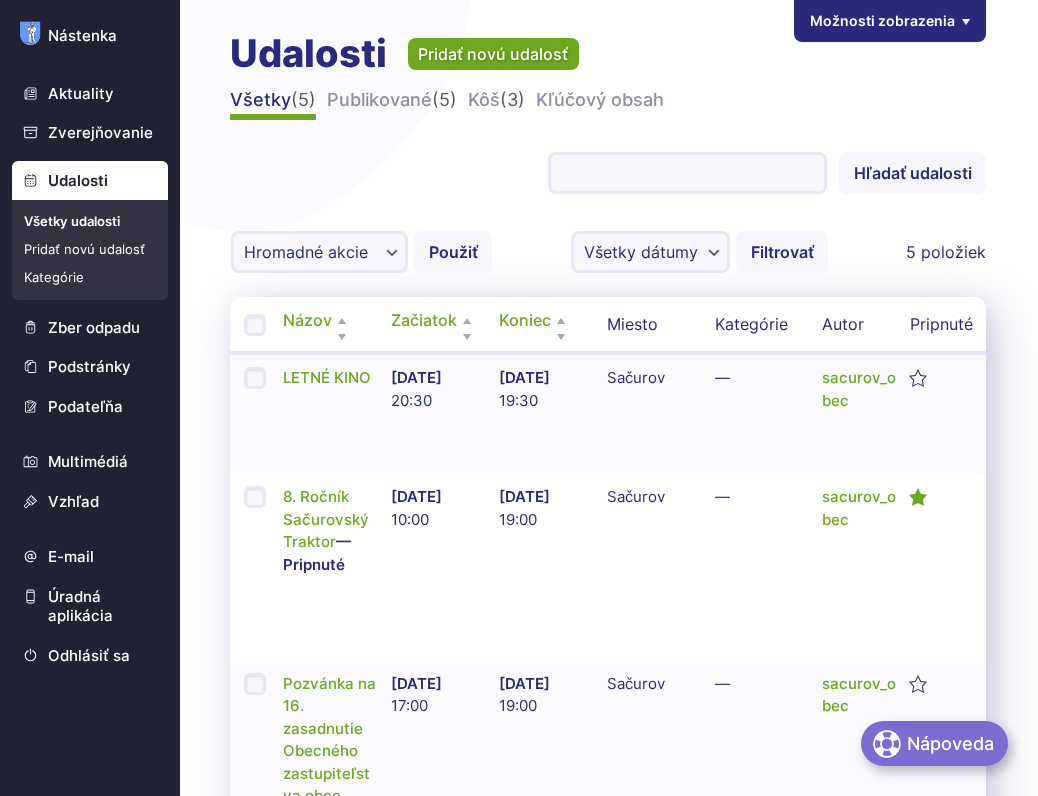 scroll, scrollTop: 0, scrollLeft: 0, axis: both 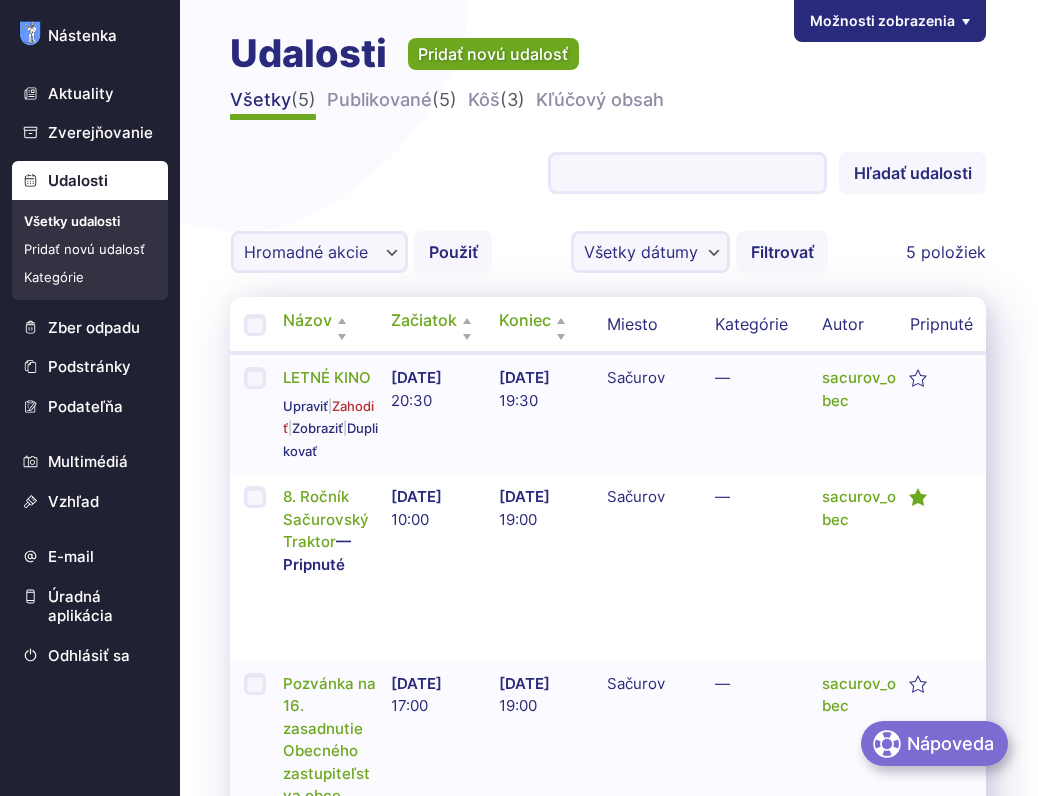 click at bounding box center [920, 377] 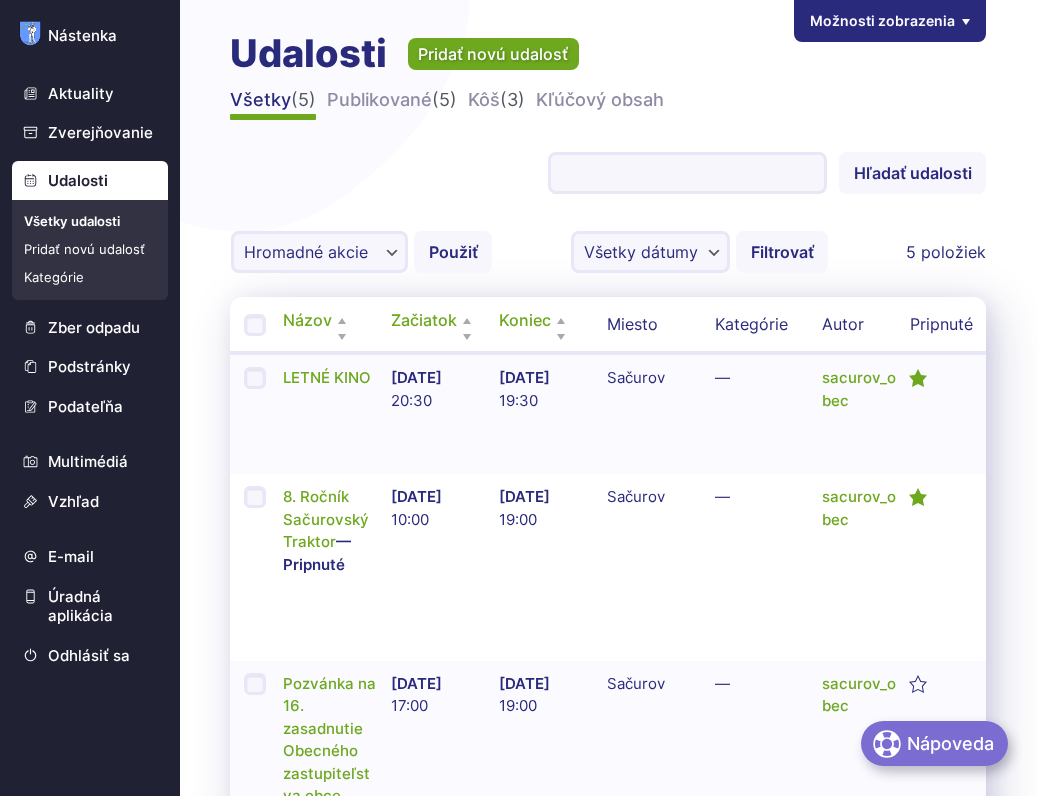 click on "Yoast Stĺpce
Yoast SEO pridá niekoľko stĺpcov na túto stránku. Napísali sme článok o tom, ako používať SEO skóre a skóre čitateľnosti . Stĺpec s odkazmi ukazuje počet článkov na vašej webovej stránke odkazujúcich na tento príspevok a počet URL adries odkazujúcich z tohto príspevku. Zistite viac o tom, ako používať tieto funkcie a vylepšiť tak interné prepojenie , čo výrazne vylepší vaše SEO.
Stĺpce
Začiatok
Koniec
Miesto
Kategórie
Autor
Pripnuté
Počet položiek na stránku:
20
Zobraziť režim
Kompaktné zobrazenie
Rozšírenie zobrazenie
Použiť
Možnosti zobrazenia
Pomocník" at bounding box center (617, 778) 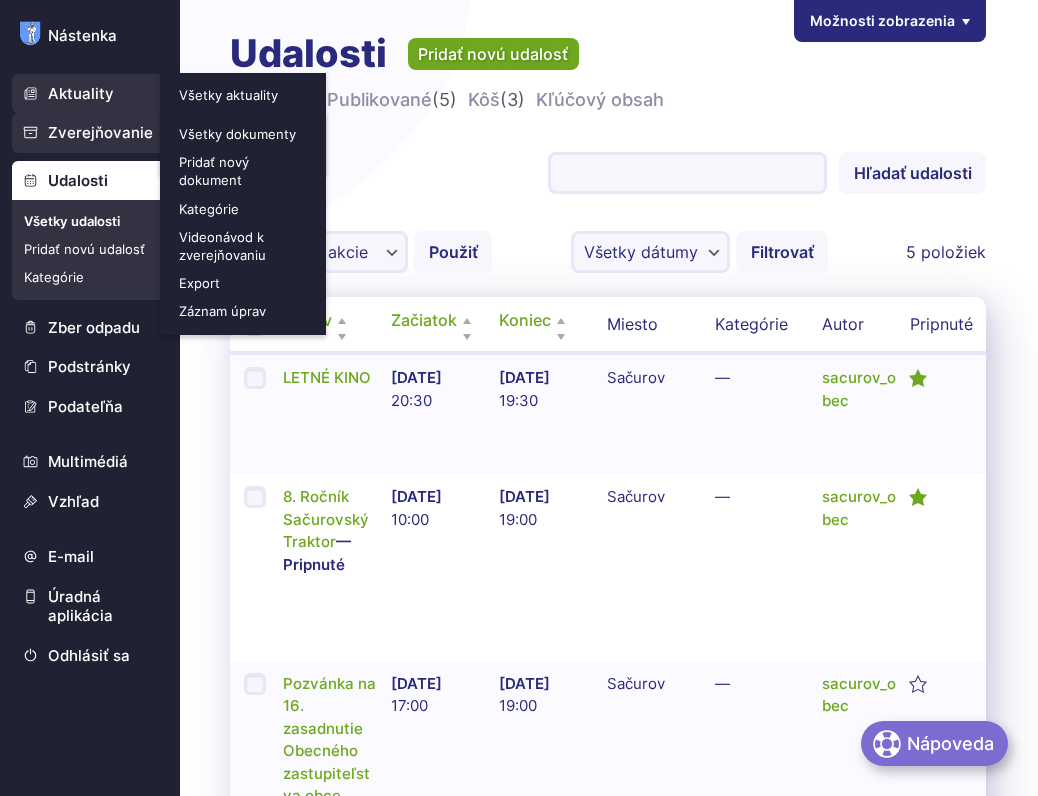 click on "Zverejňovanie" at bounding box center (90, 133) 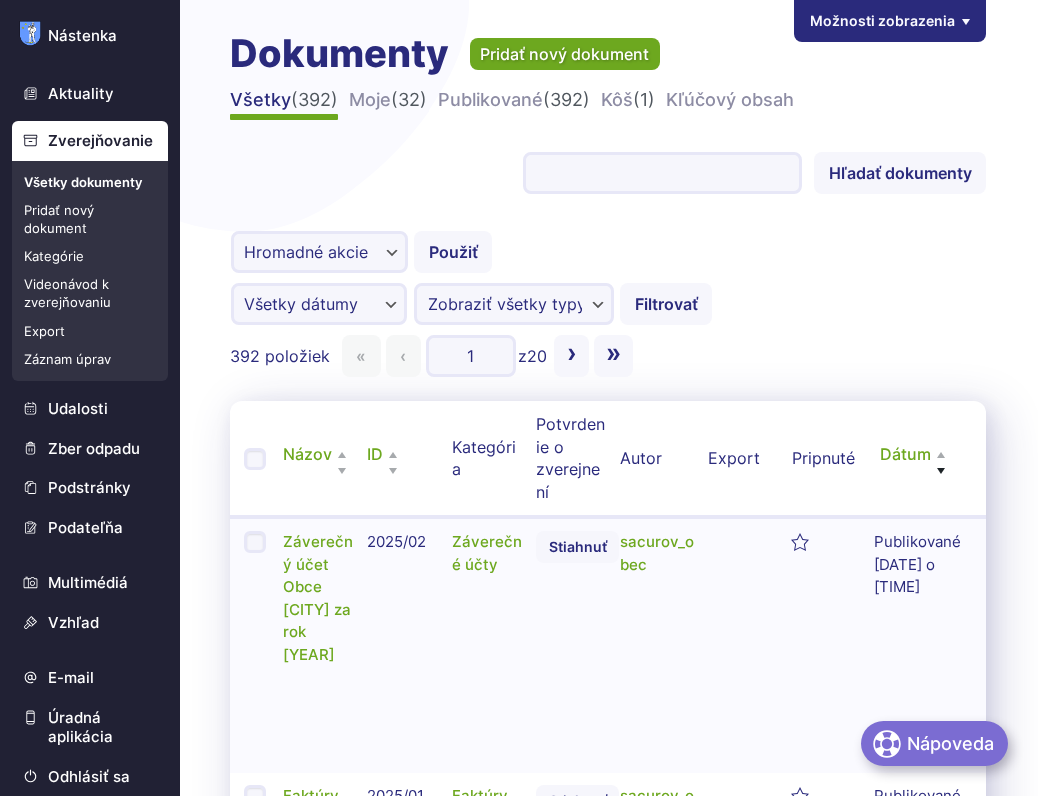 scroll, scrollTop: 0, scrollLeft: 0, axis: both 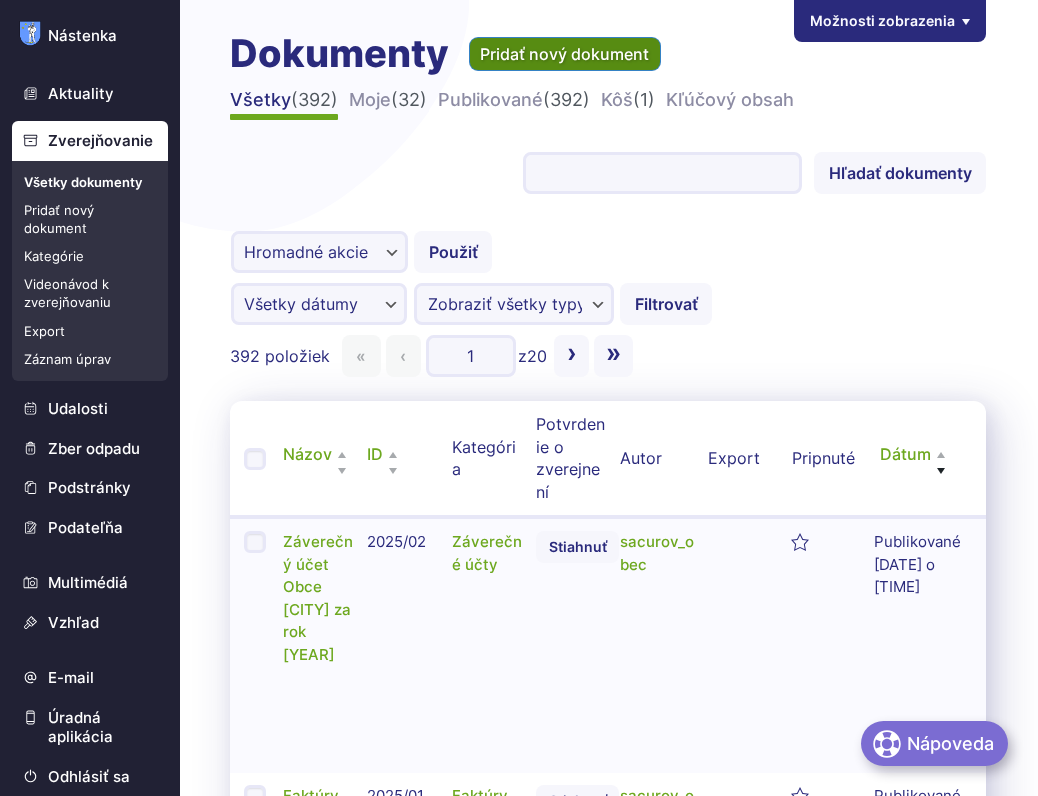 click on "Pridať nový dokument" at bounding box center (565, 54) 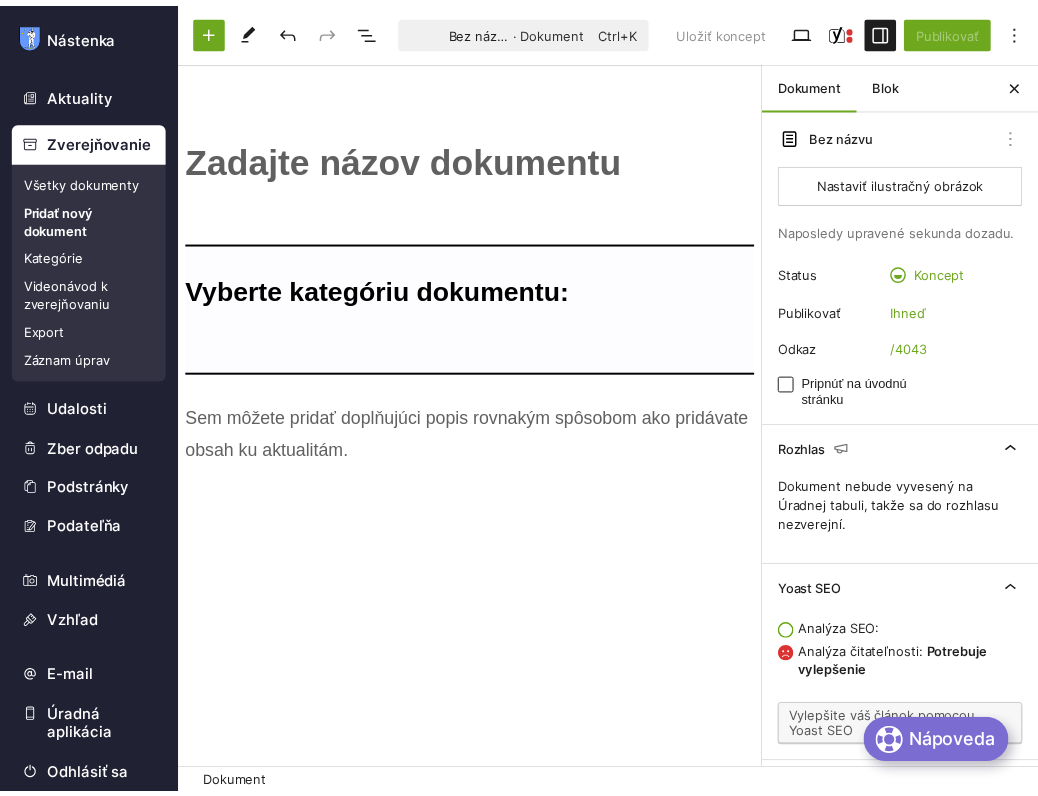 scroll, scrollTop: 0, scrollLeft: 0, axis: both 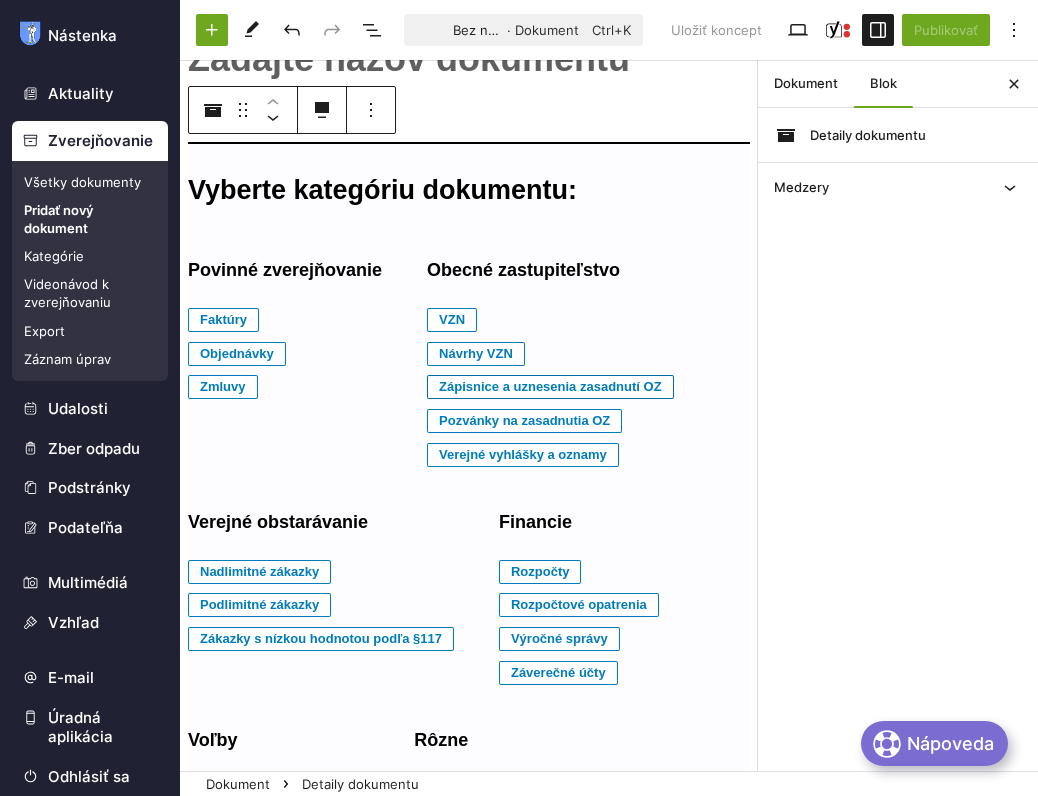 click on "Zápisnice a uznesenia zasadnutí OZ" at bounding box center (223, 320) 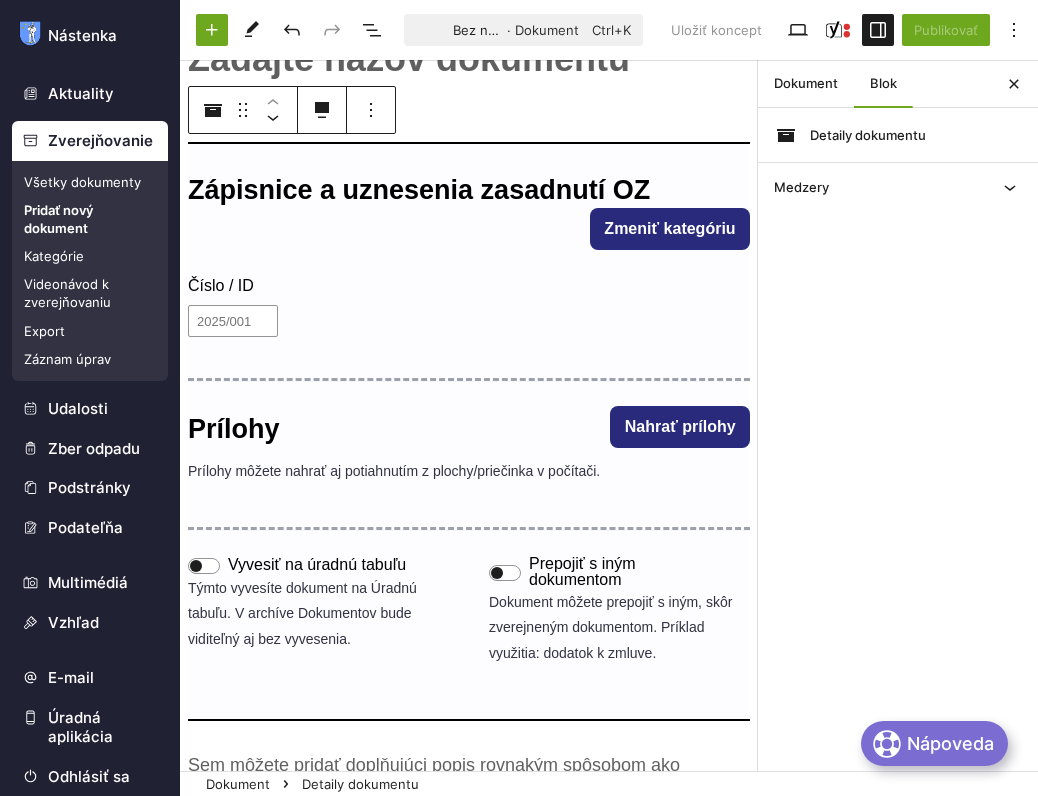 click on "Zápisnice a uznesenia zasadnutí OZ   Zmeniť kategóriu Číslo / ID Prílohy Nahrať prílohy Prílohy môžete nahrať aj potiahnutím z plochy/priečinka v počítači. Presuňte sem súbory Vyvesiť na úradnú tabuľu Týmto vyvesíte dokument na Úradnú tabuľu. V archíve Dokumentov bude viditeľný aj bez vyvesenia. Prepojiť s iným dokumentom Dokument môžete prepojiť s iným, skôr zverejneným dokumentom. Príklad využitia: dodatok k zmluve. ﻿" at bounding box center [469, 478] 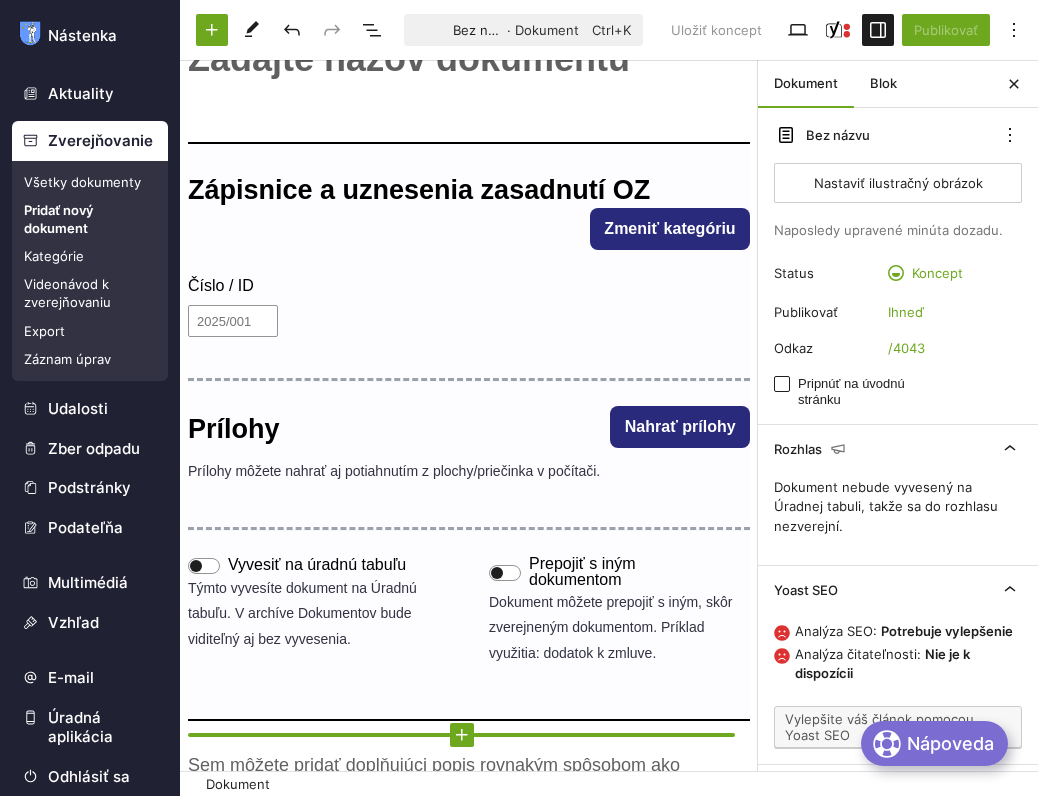 drag, startPoint x: 336, startPoint y: 97, endPoint x: 225, endPoint y: 69, distance: 114.47707 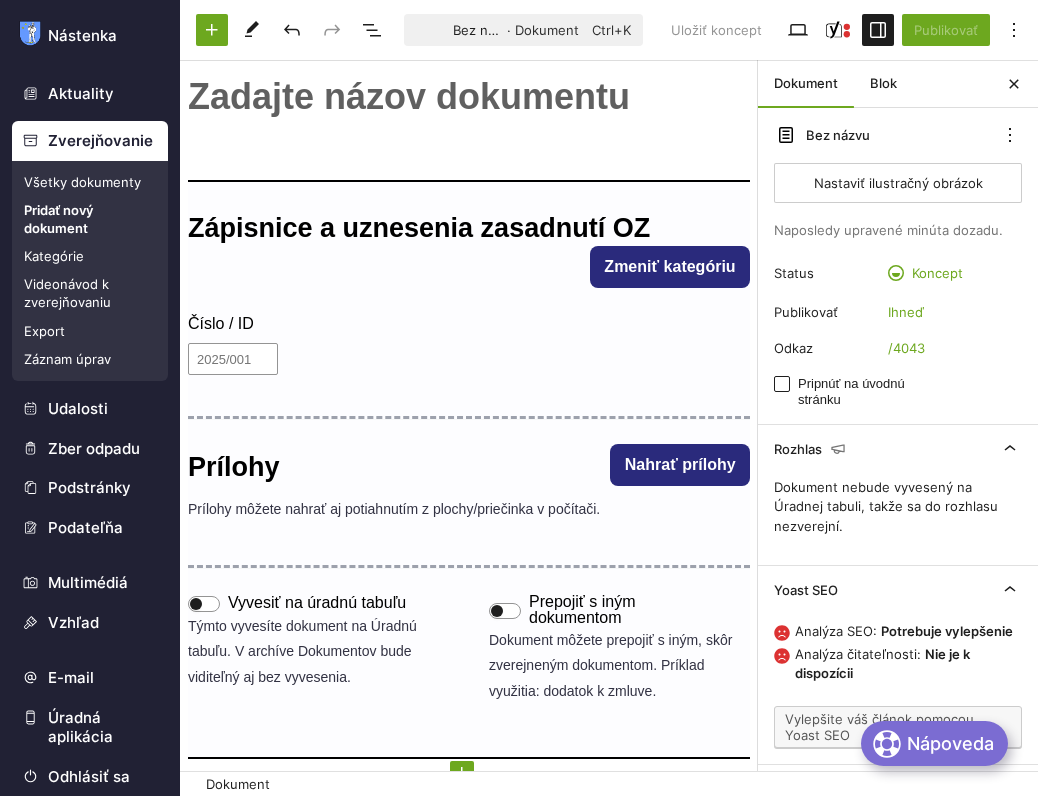 scroll, scrollTop: 0, scrollLeft: 0, axis: both 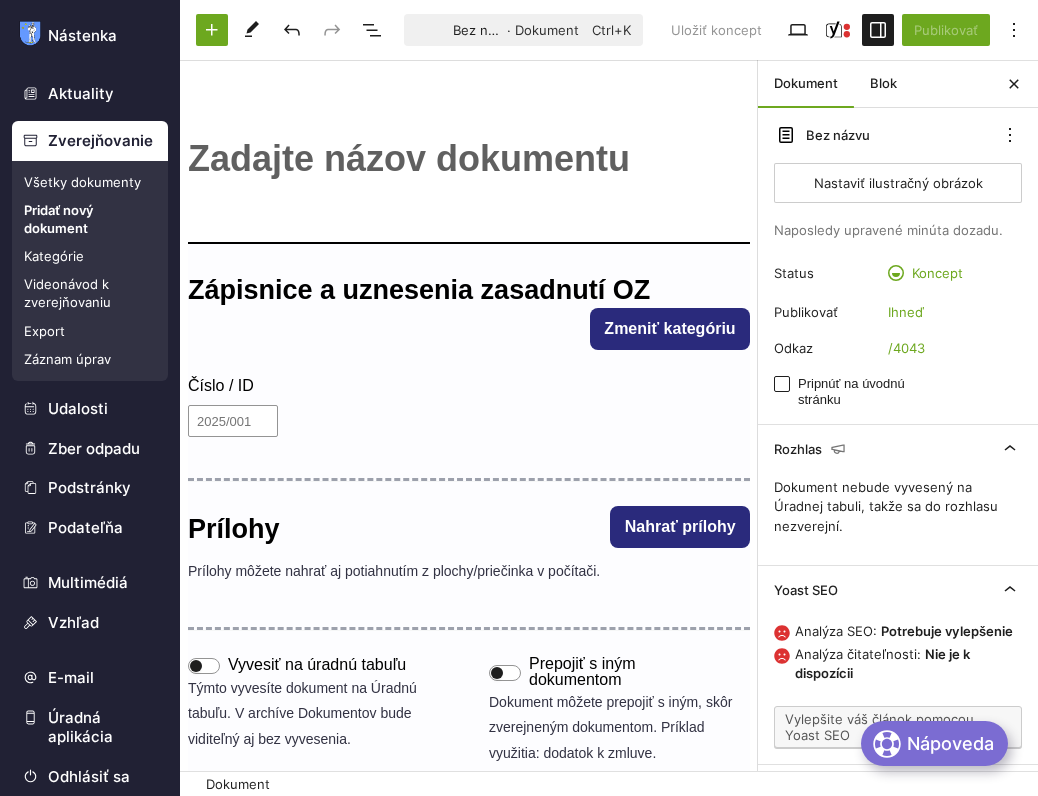 click on "﻿" at bounding box center [469, 159] 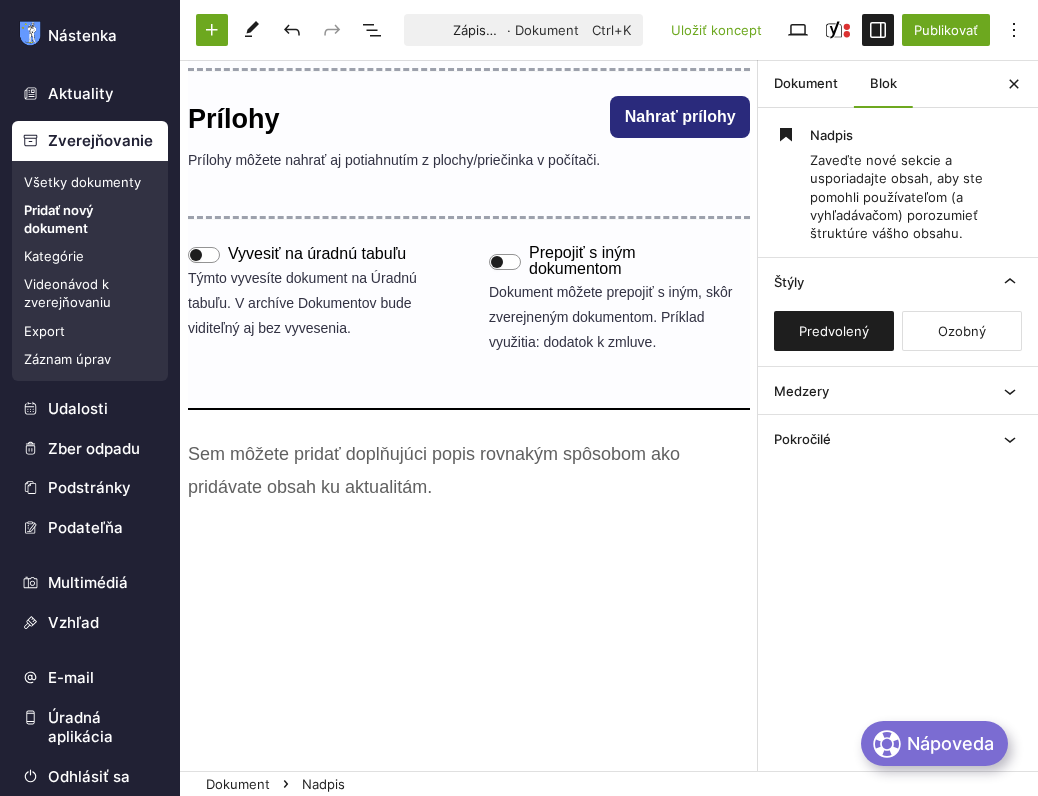 scroll, scrollTop: 600, scrollLeft: 0, axis: vertical 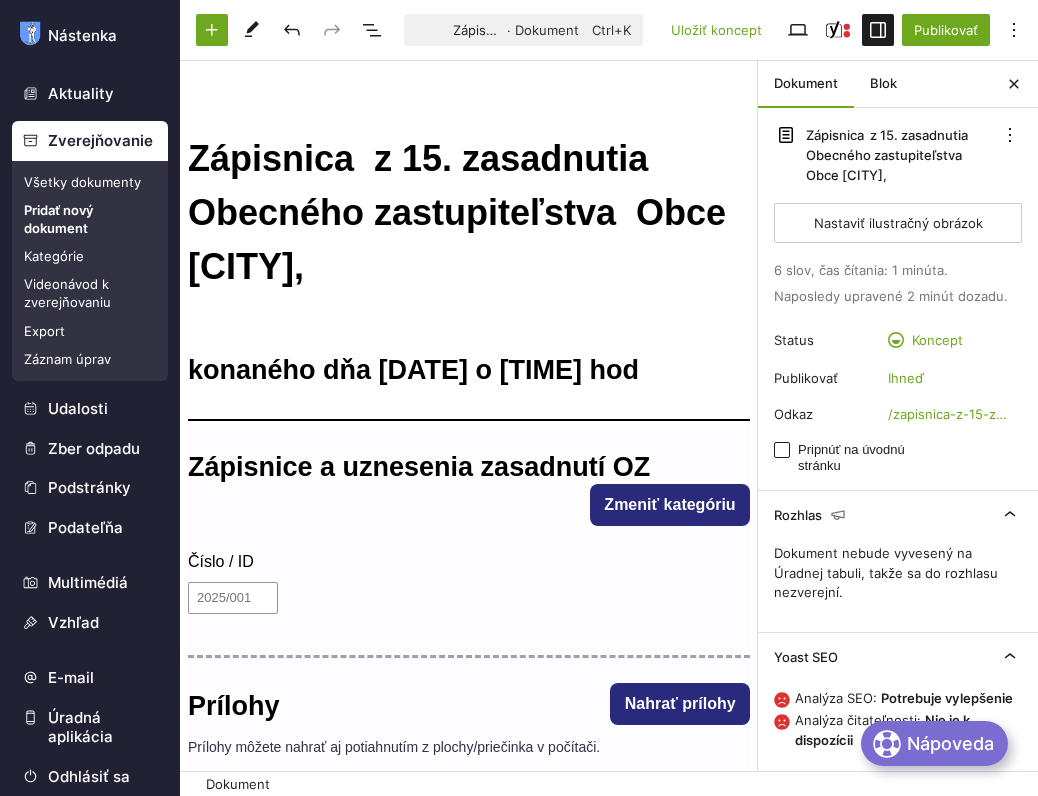 click on "Zápisnica  z 15. zasadnutia Obecného zastupiteľstva  Obce Sačurov," at bounding box center [469, 213] 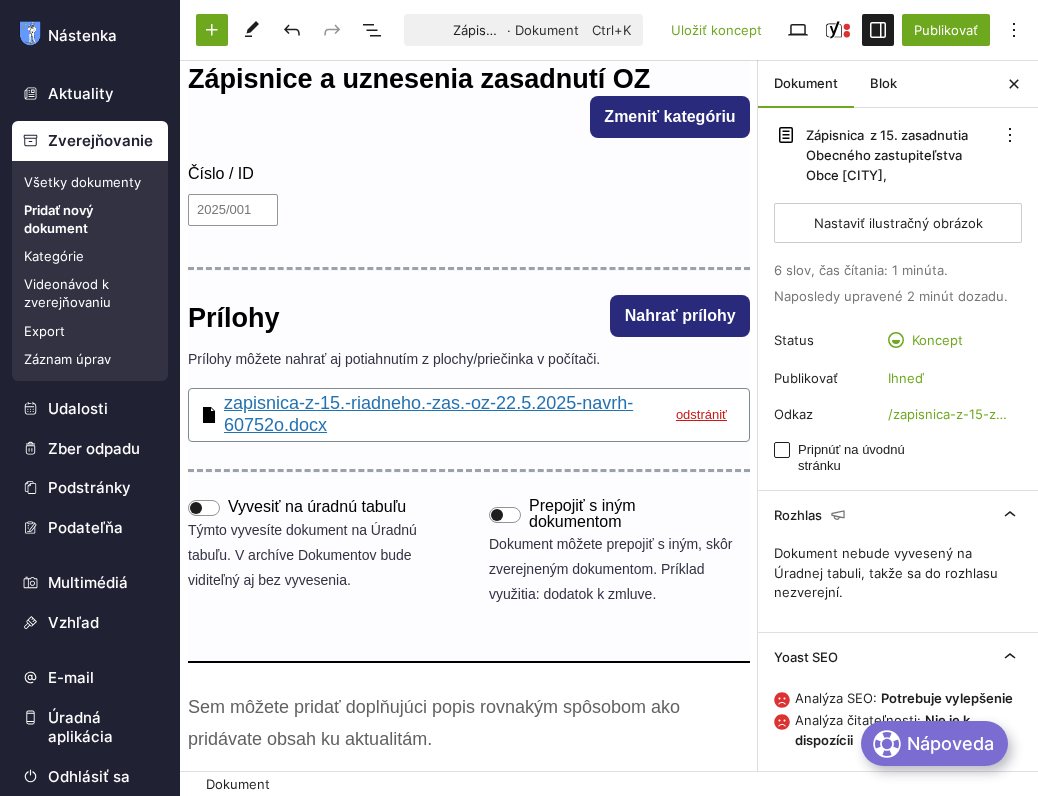 scroll, scrollTop: 400, scrollLeft: 0, axis: vertical 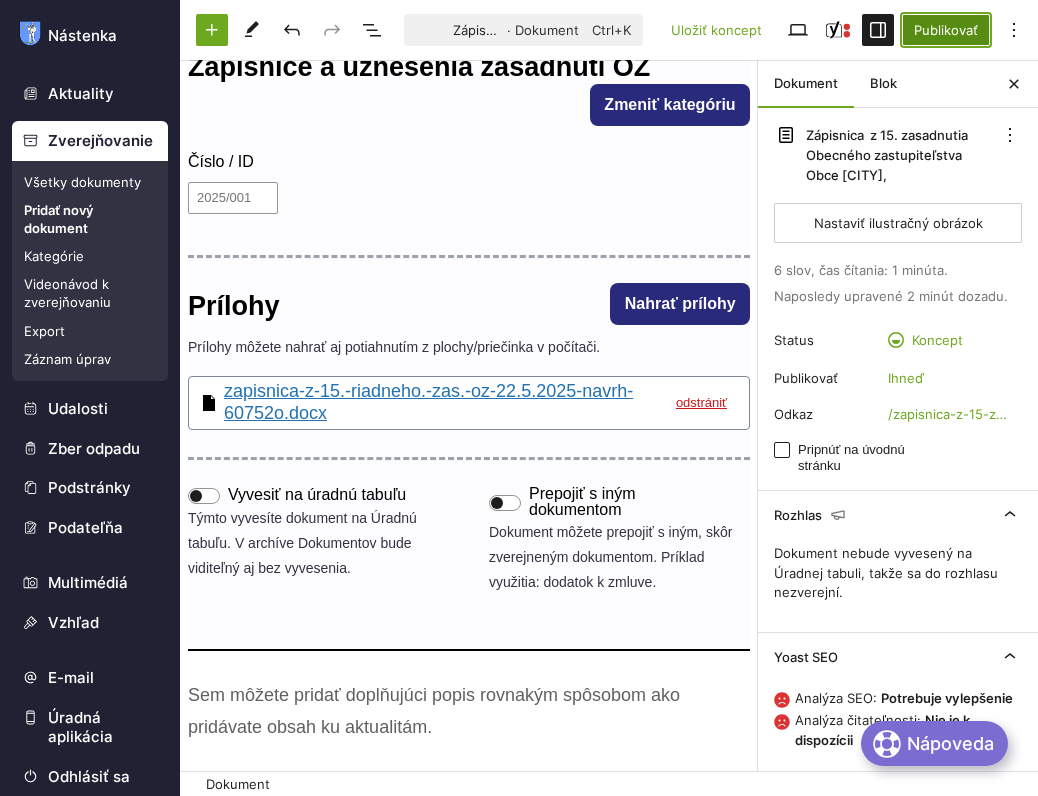 click on "Publikovať" at bounding box center (946, 30) 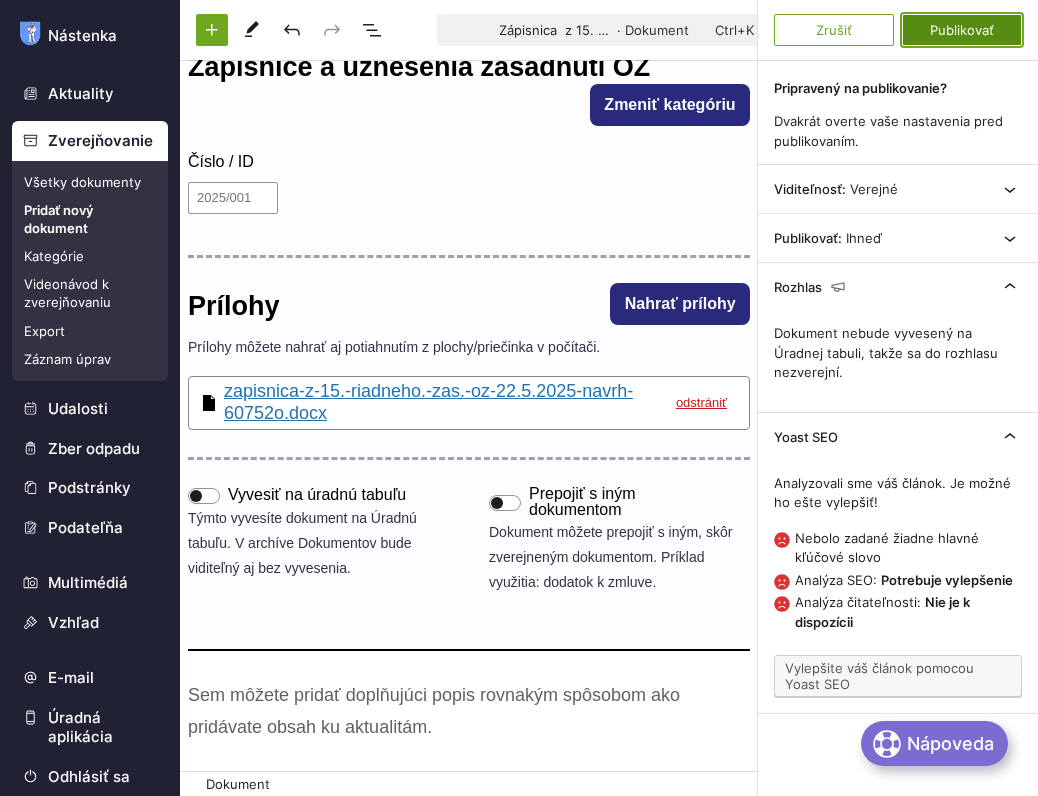 click on "Publikovať" at bounding box center [962, 30] 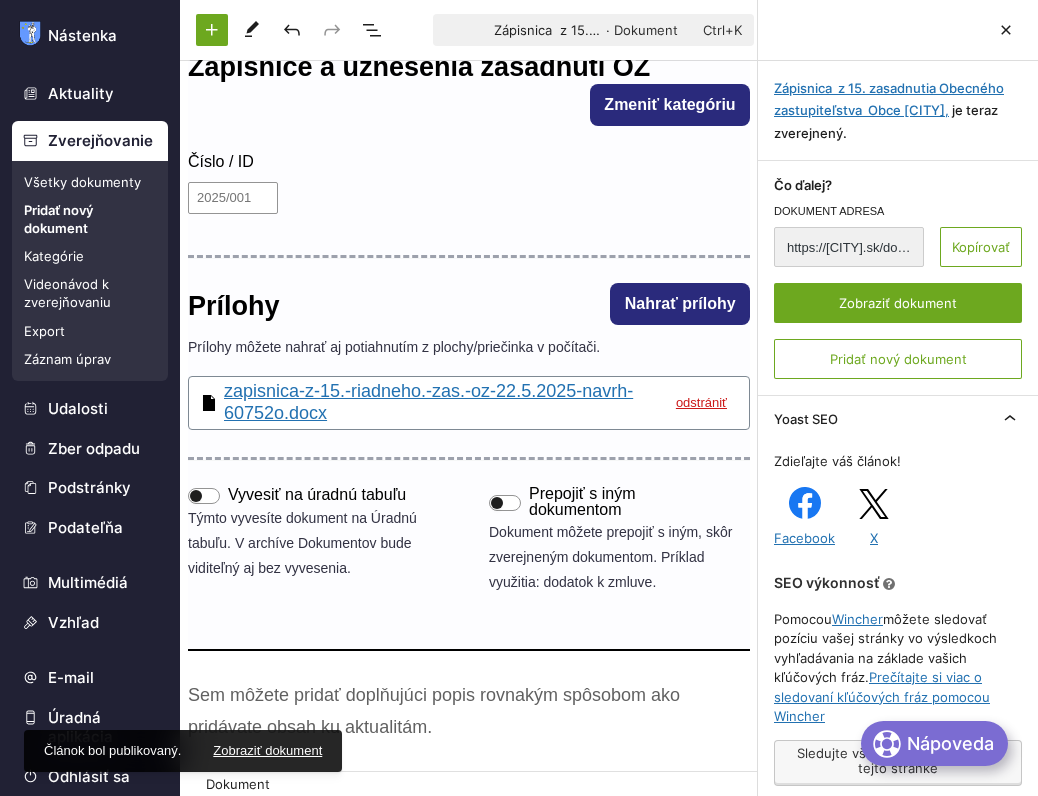 click on "Pridať nový dokument" at bounding box center [90, 219] 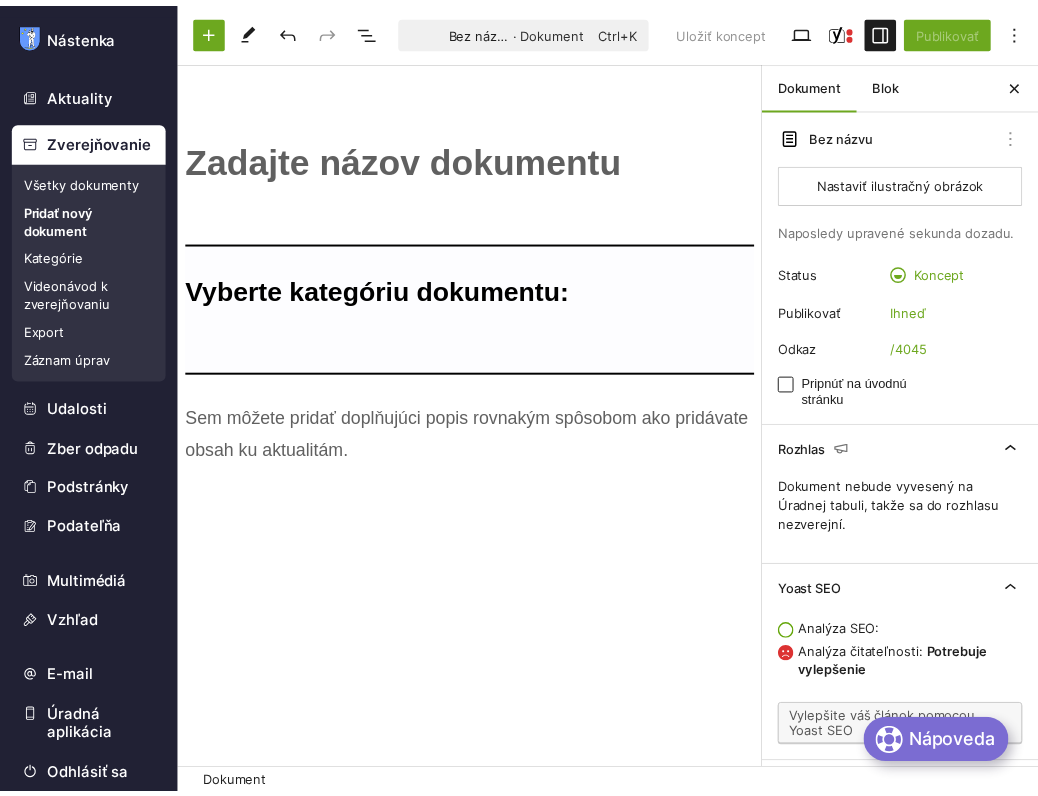 scroll, scrollTop: 0, scrollLeft: 0, axis: both 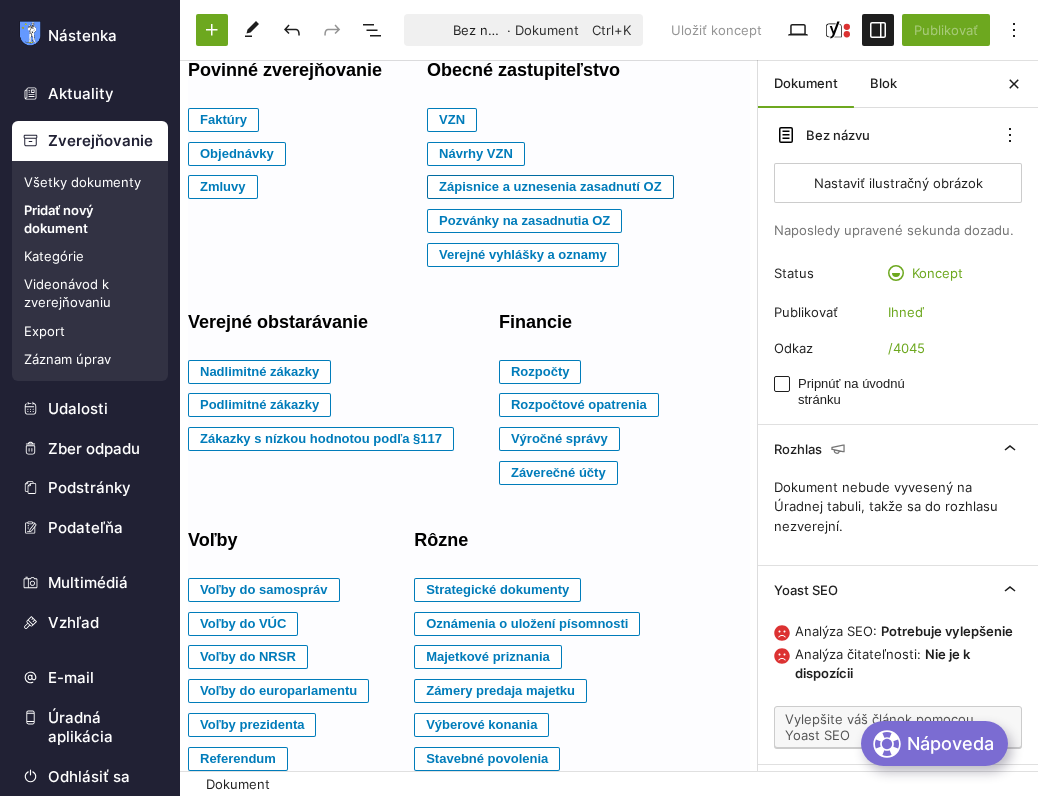click on "Zápisnice a uznesenia zasadnutí OZ" at bounding box center [223, 120] 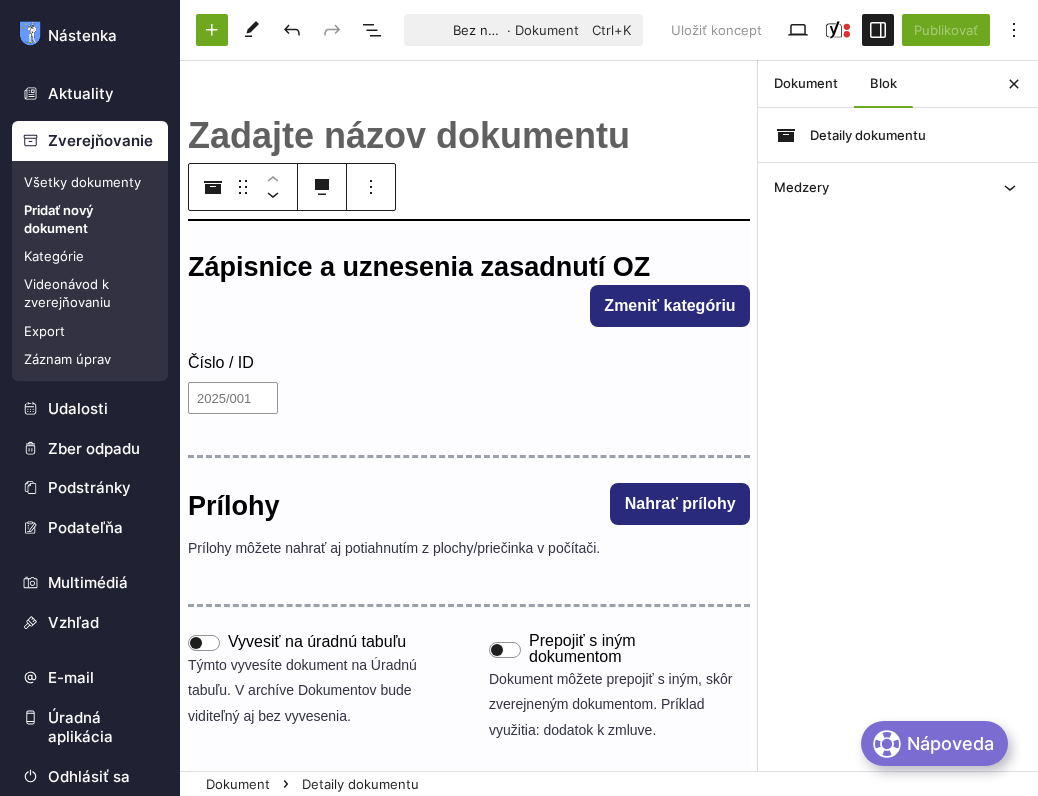 scroll, scrollTop: 0, scrollLeft: 0, axis: both 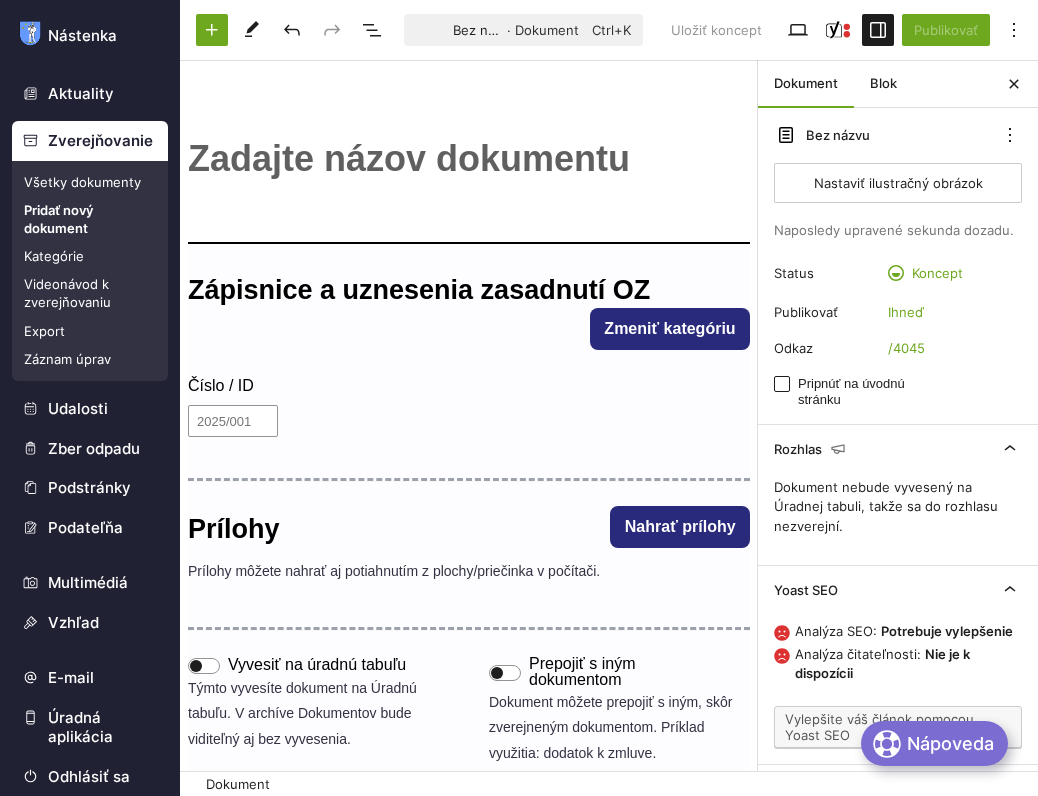click on "﻿ Zápisnice a uznesenia zasadnutí OZ   Zmeniť kategóriu Číslo / ID Prílohy Nahrať prílohy Prílohy môžete nahrať aj potiahnutím z plochy/priečinka v počítači. Presuňte sem súbory Vyvesiť na úradnú tabuľu Týmto vyvesíte dokument na Úradnú tabuľu. V archíve Dokumentov bude viditeľný aj bez vyvesenia. Prepojiť s iným dokumentom Dokument môžete prepojiť s iným, skôr zverejneným dokumentom. Príklad využitia: dodatok k zmluve. ﻿" at bounding box center [469, 672] 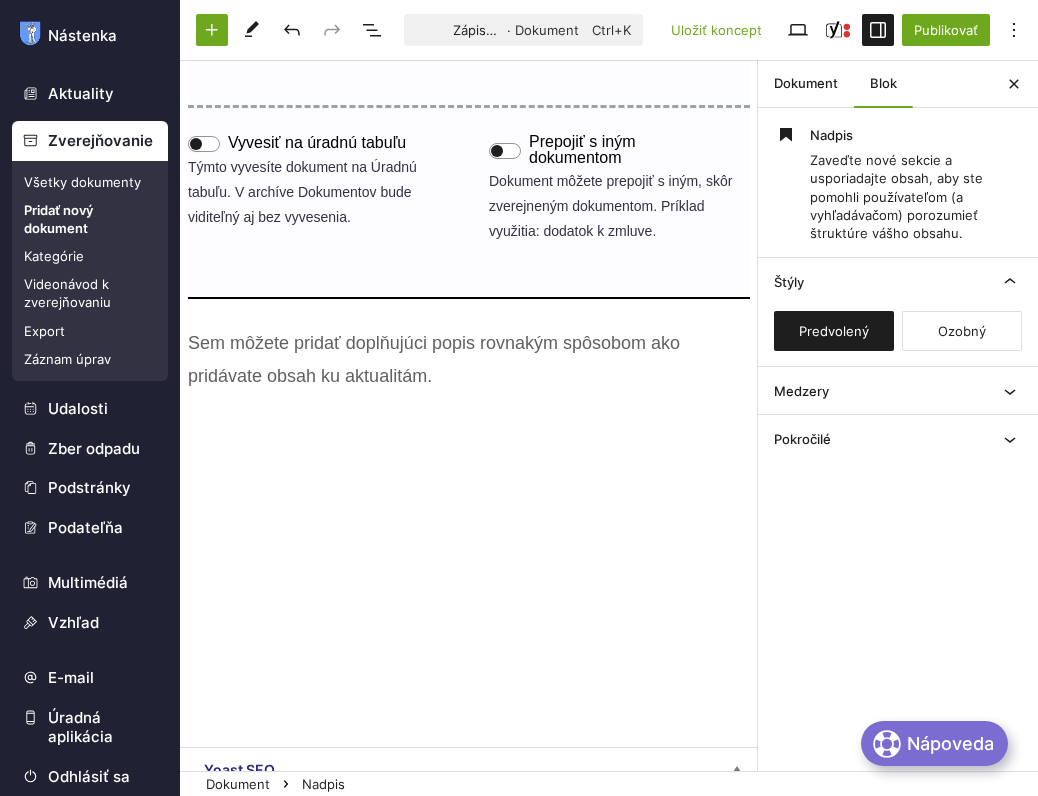 scroll, scrollTop: 700, scrollLeft: 0, axis: vertical 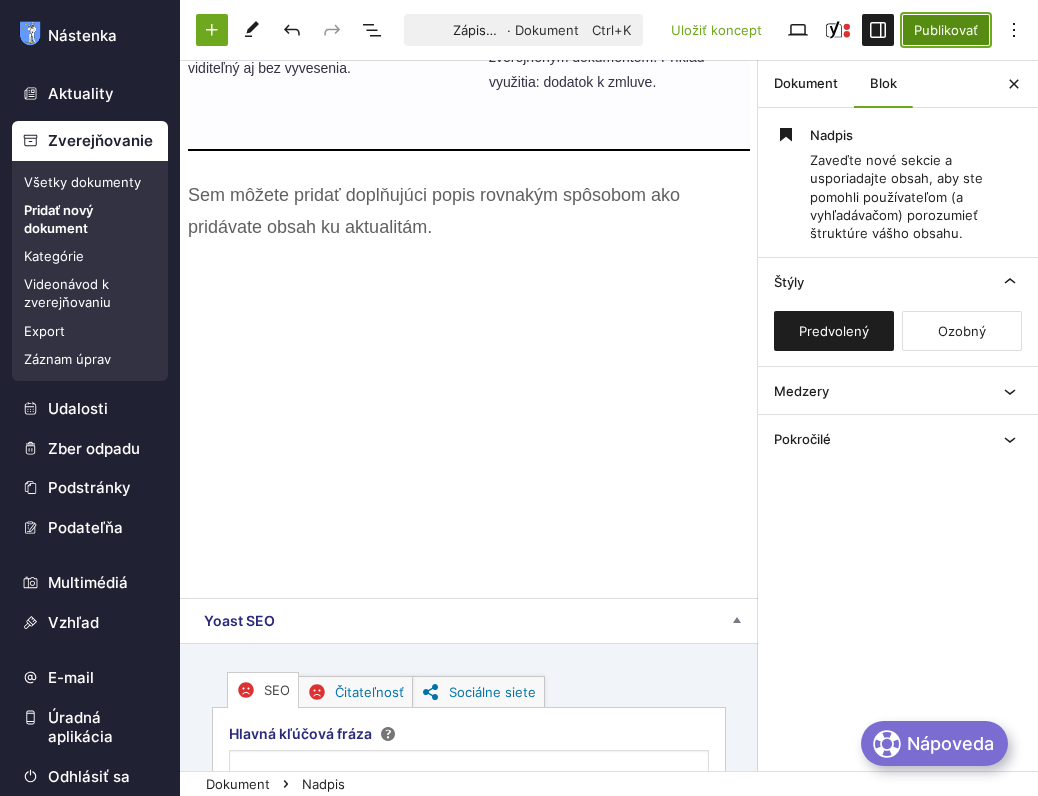 click on "Publikovať" at bounding box center [946, 30] 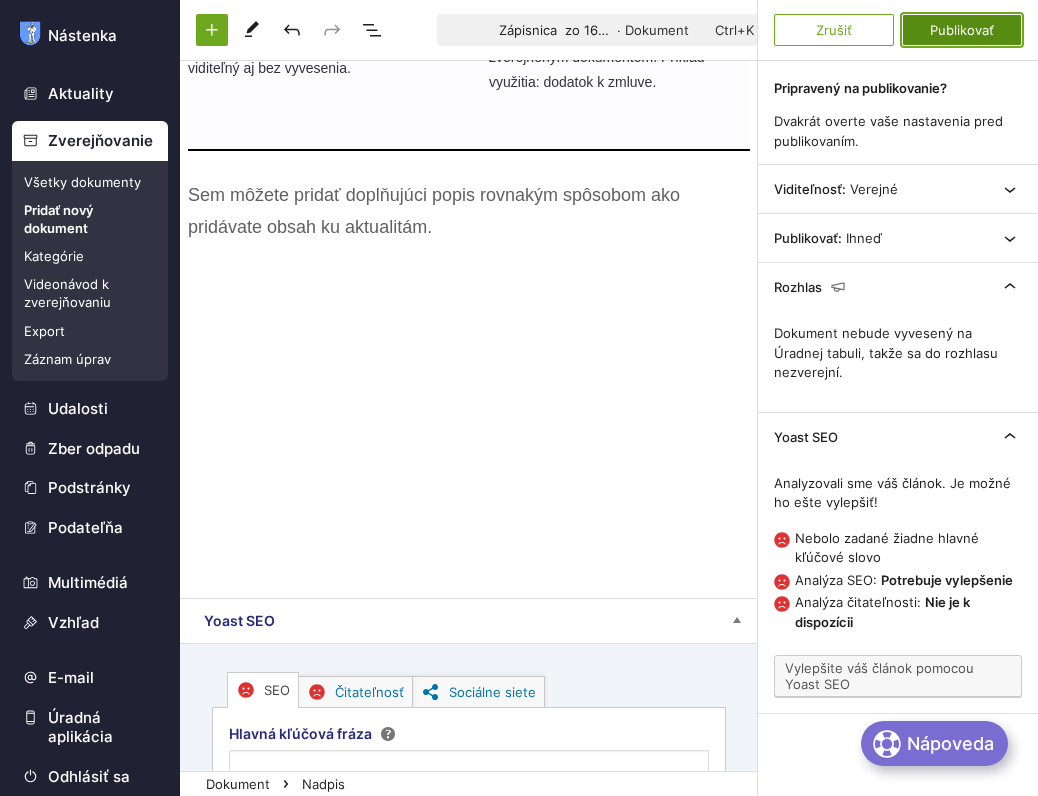 click on "Publikovať" at bounding box center [962, 30] 